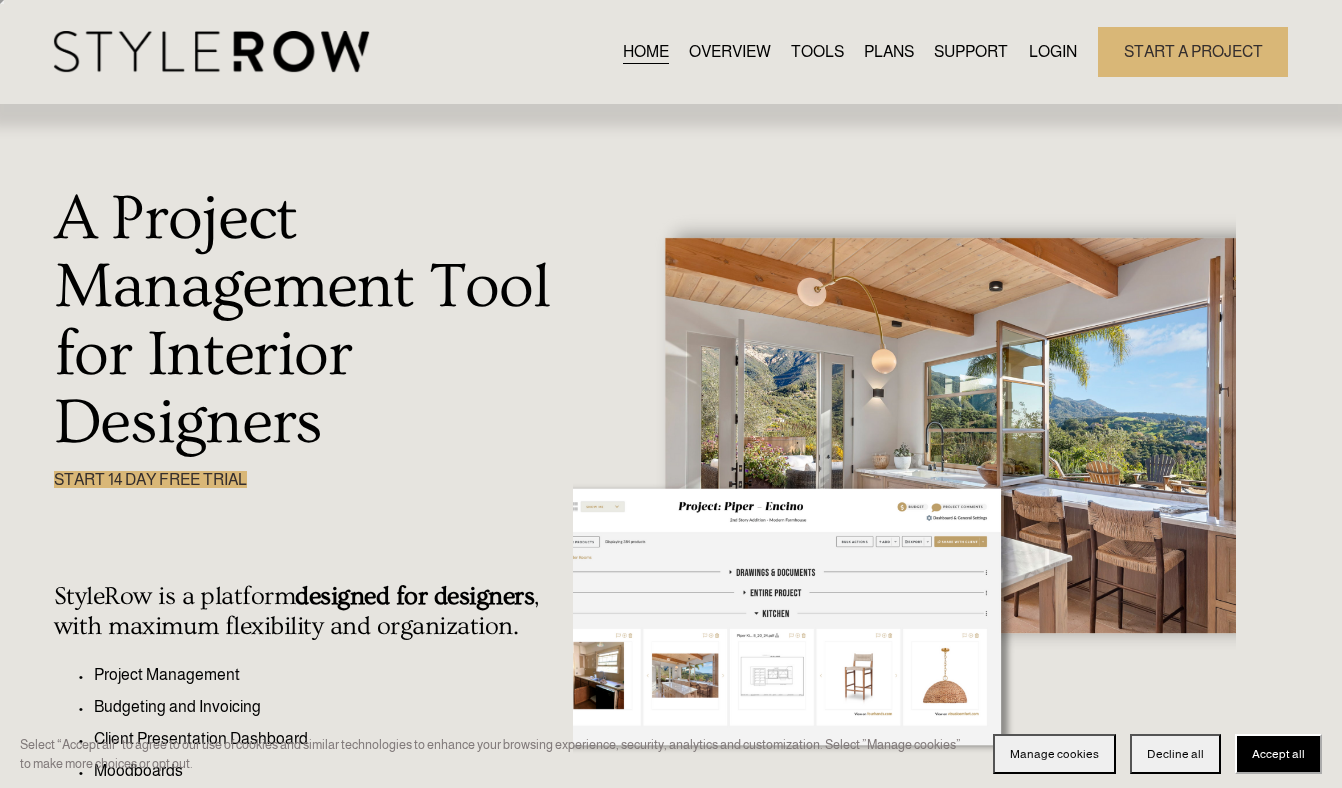 scroll, scrollTop: 0, scrollLeft: 0, axis: both 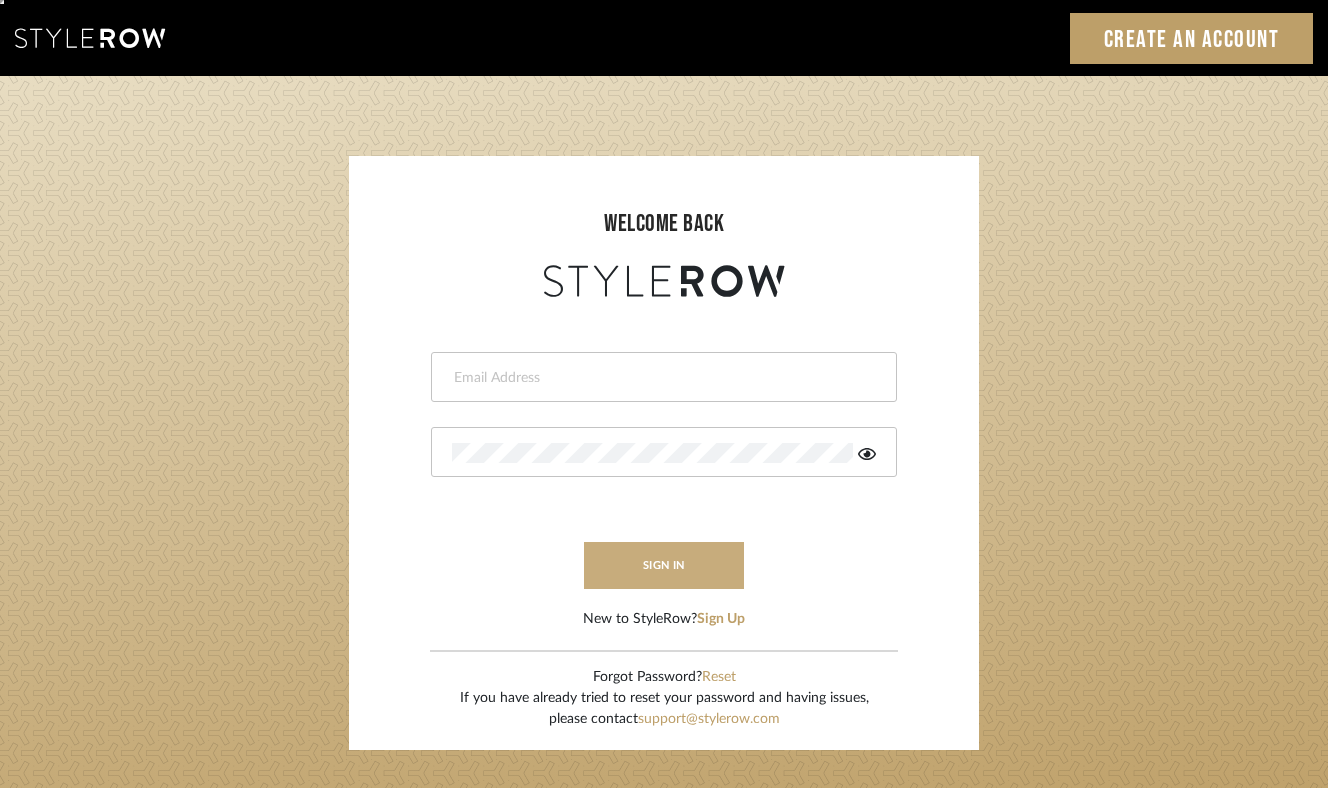 type on "erinn@erinnv.com" 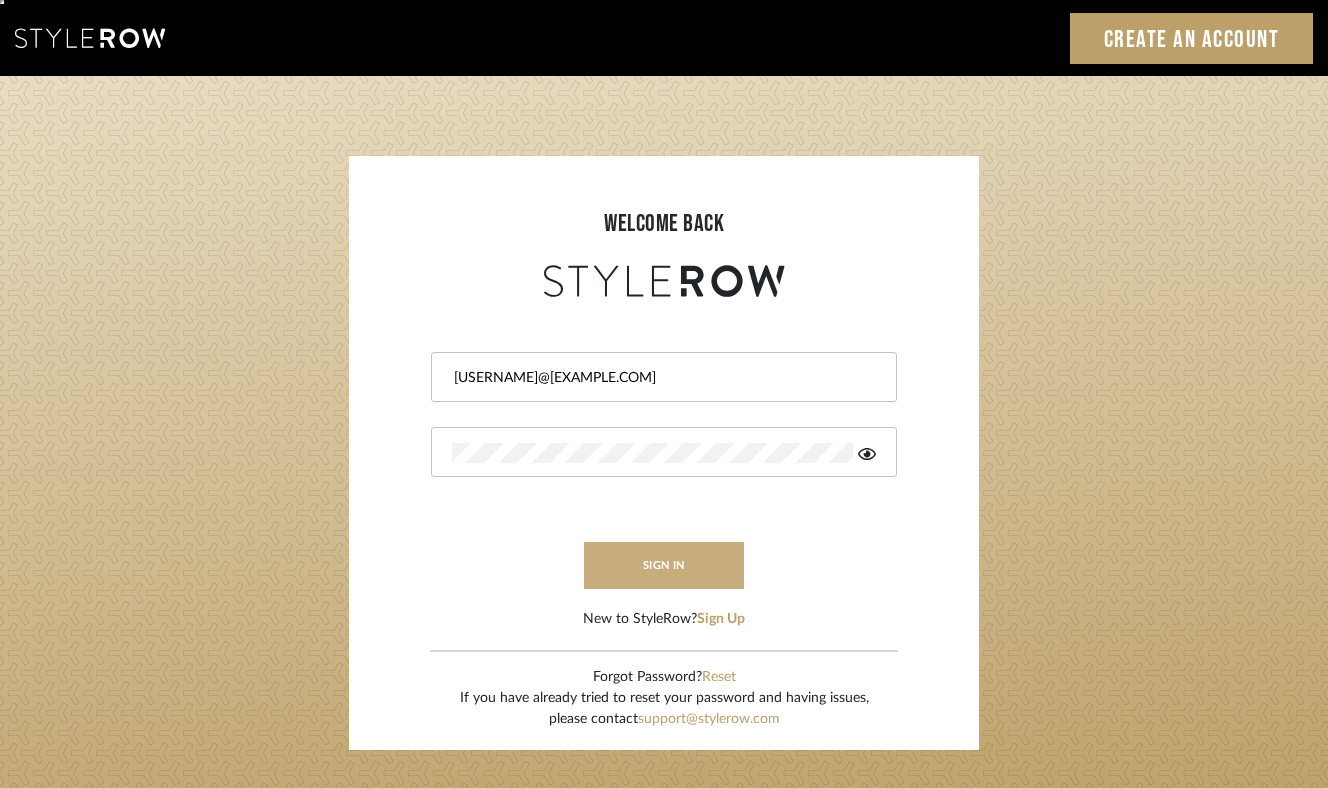 click on "sign in" at bounding box center (664, 565) 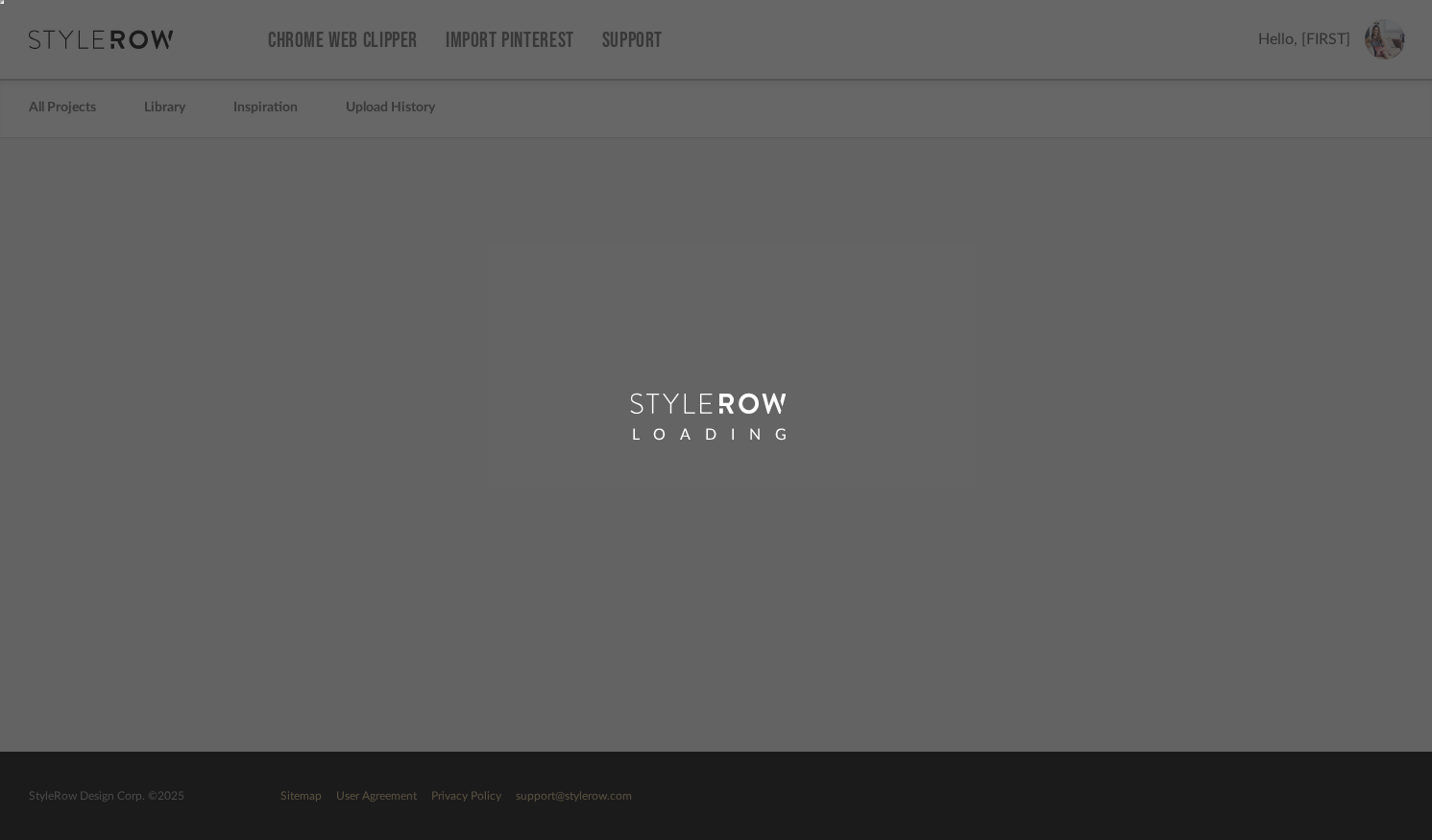 scroll, scrollTop: 0, scrollLeft: 0, axis: both 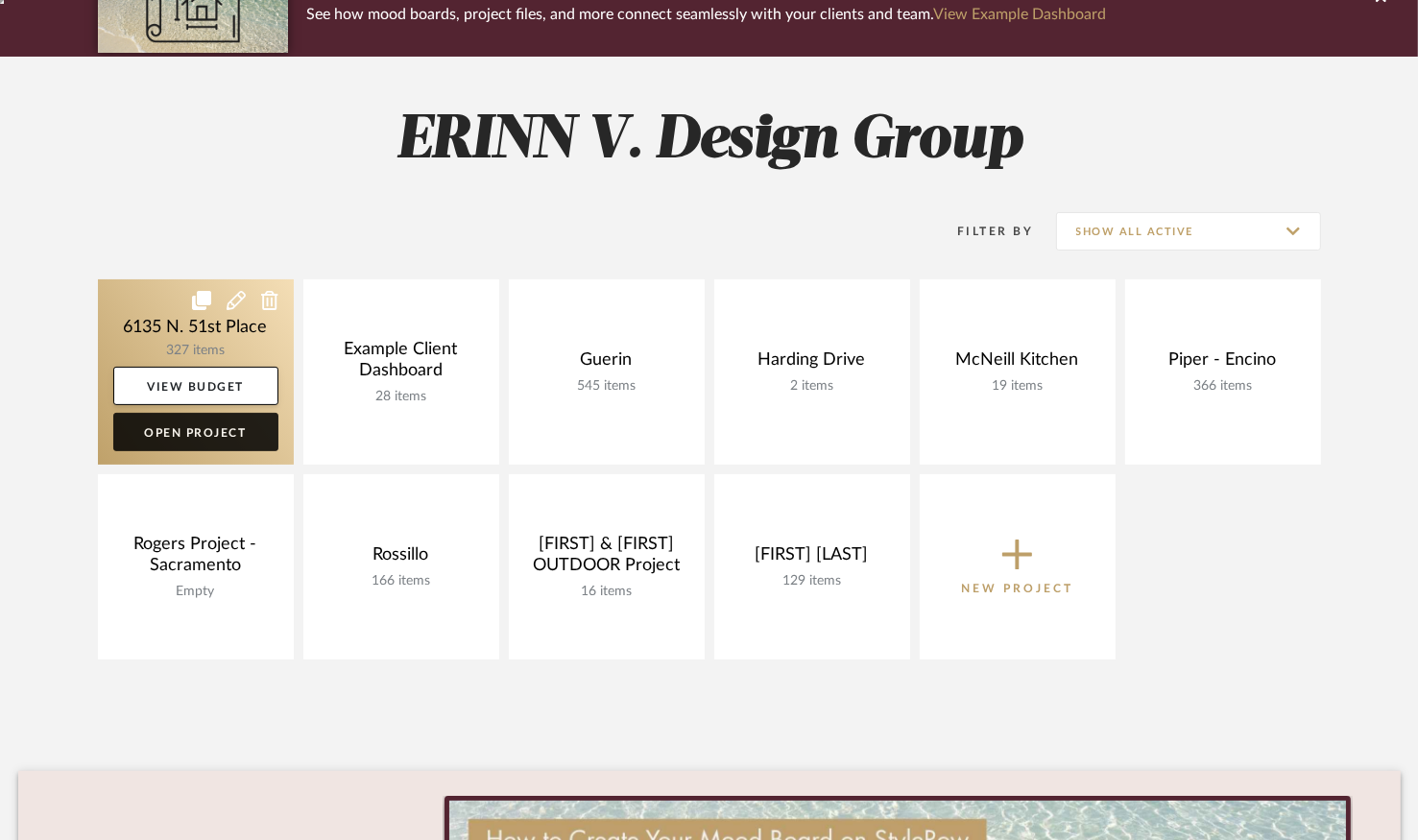 click on "Open Project" at bounding box center [196, 432] 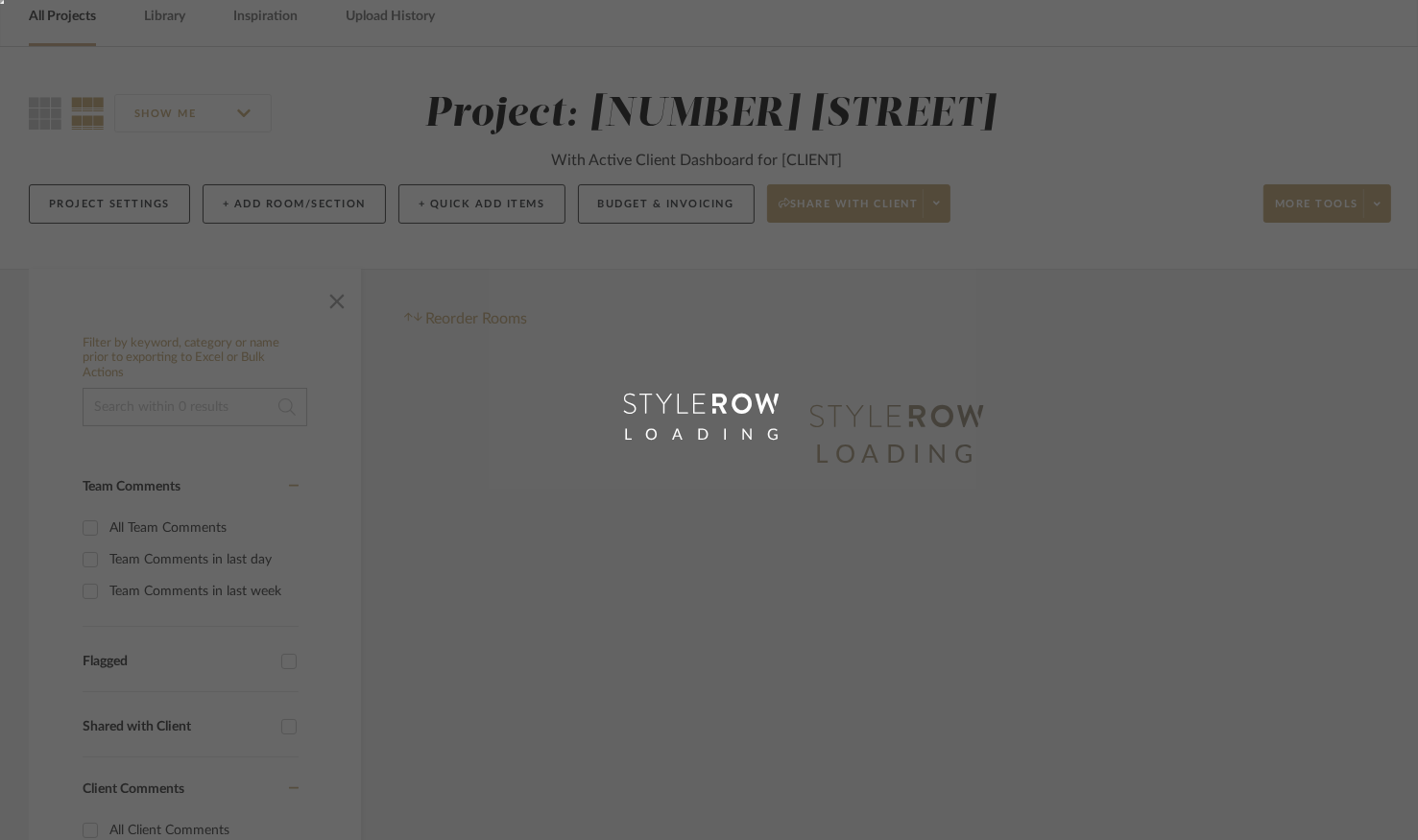 scroll, scrollTop: 0, scrollLeft: 0, axis: both 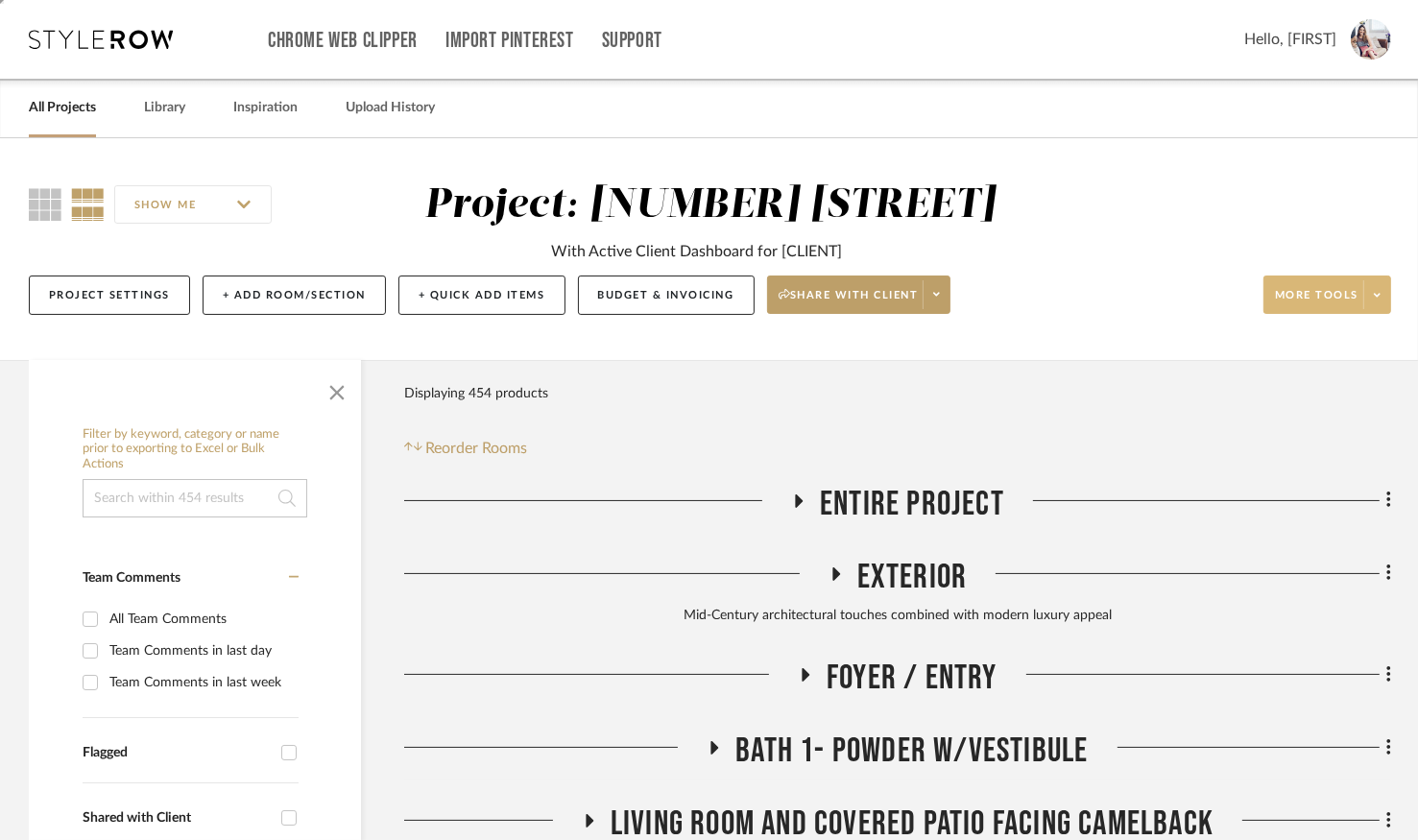 click on "More tools" at bounding box center (1316, 302) 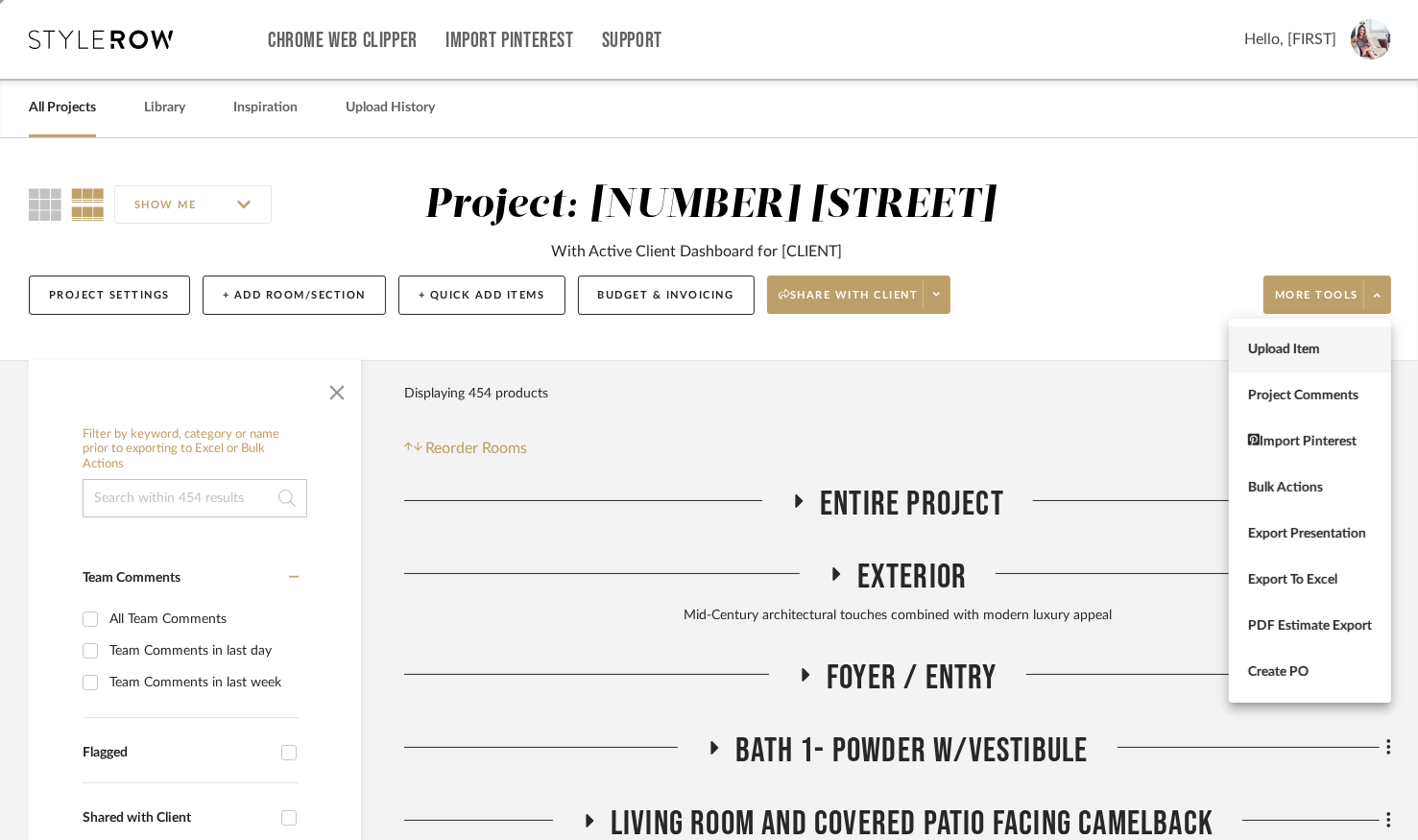 click on "Upload Item" at bounding box center (1310, 349) 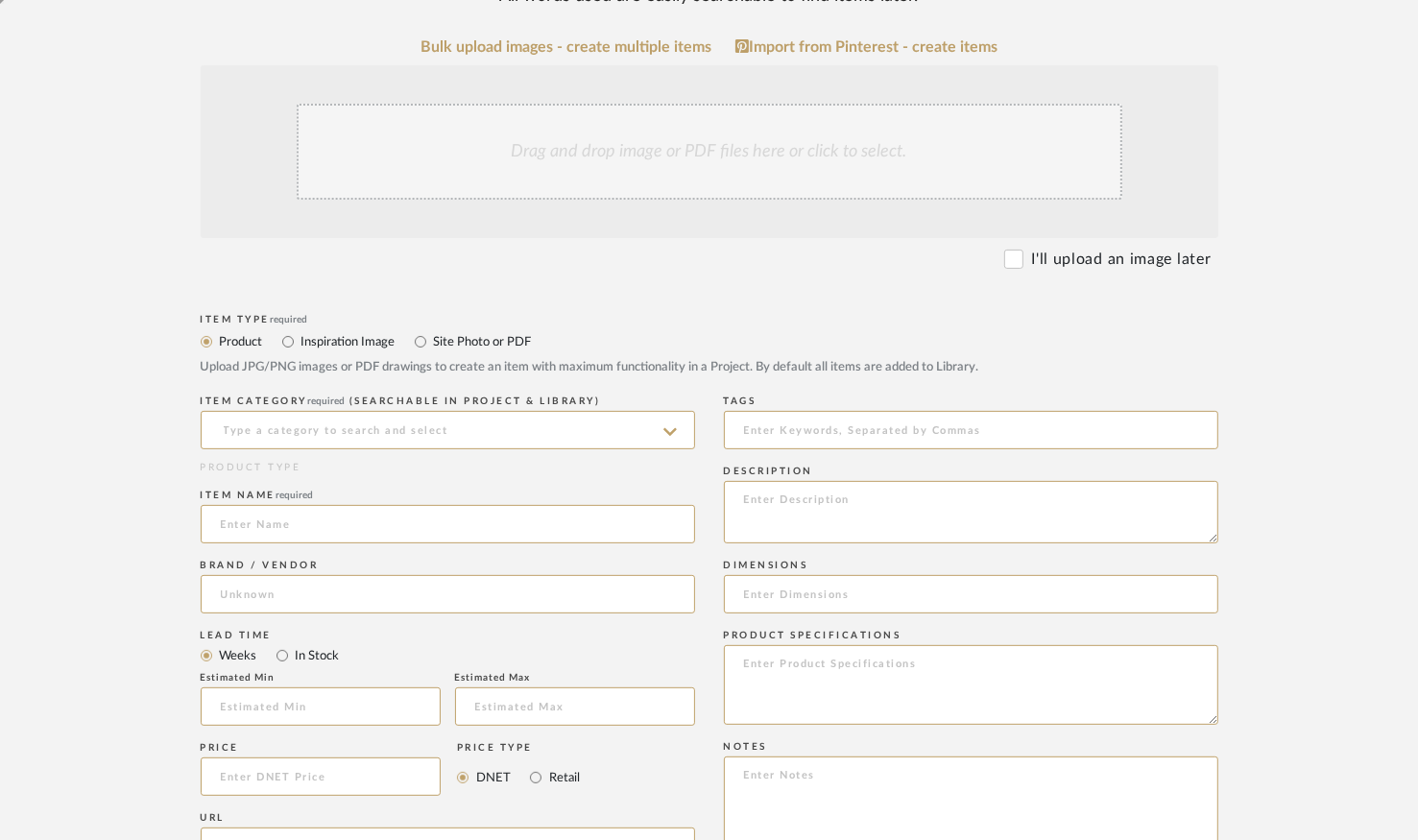 scroll, scrollTop: 374, scrollLeft: 0, axis: vertical 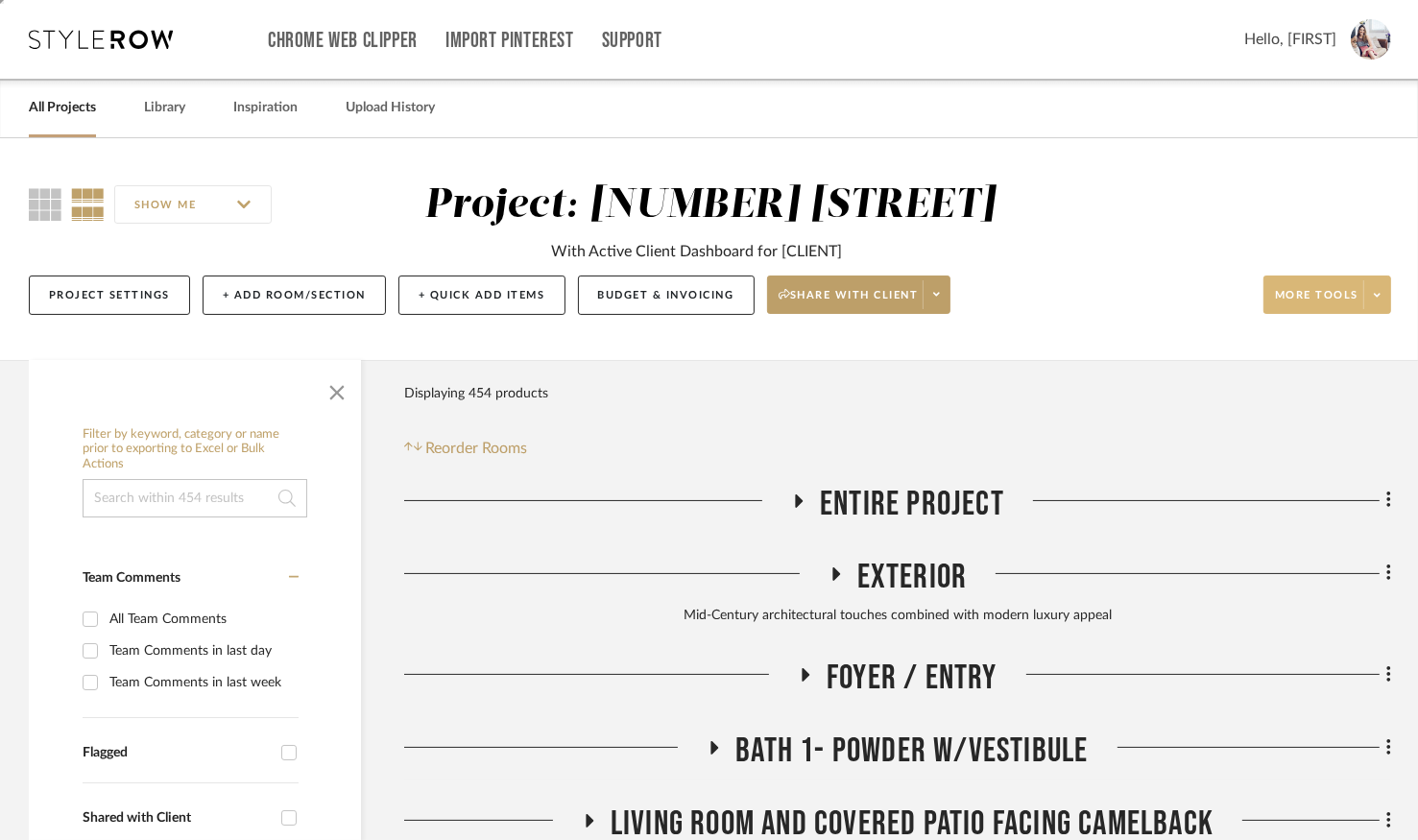click on "More tools" at bounding box center [1316, 302] 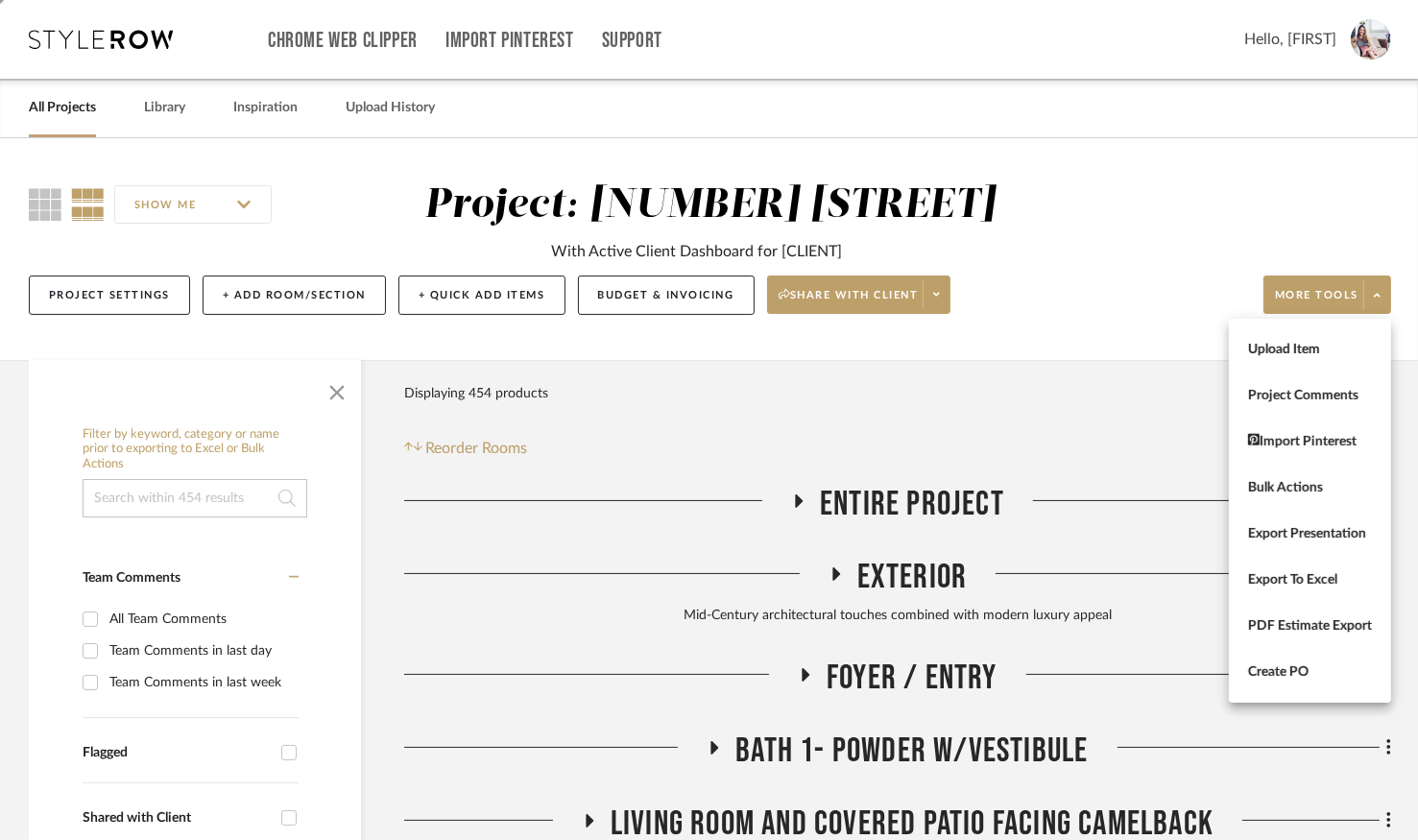 click at bounding box center (709, 420) 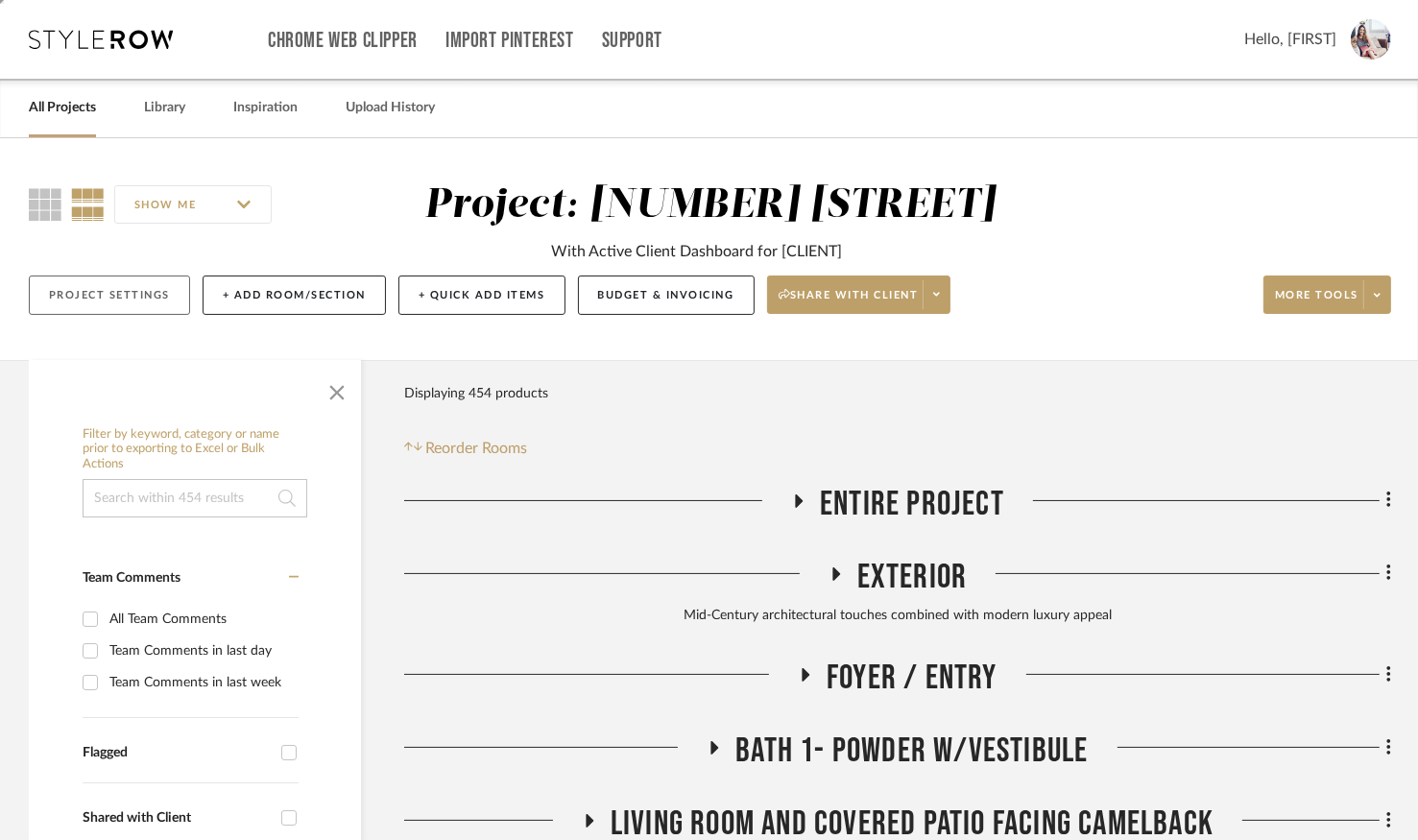 click on "Project Settings" at bounding box center [109, 295] 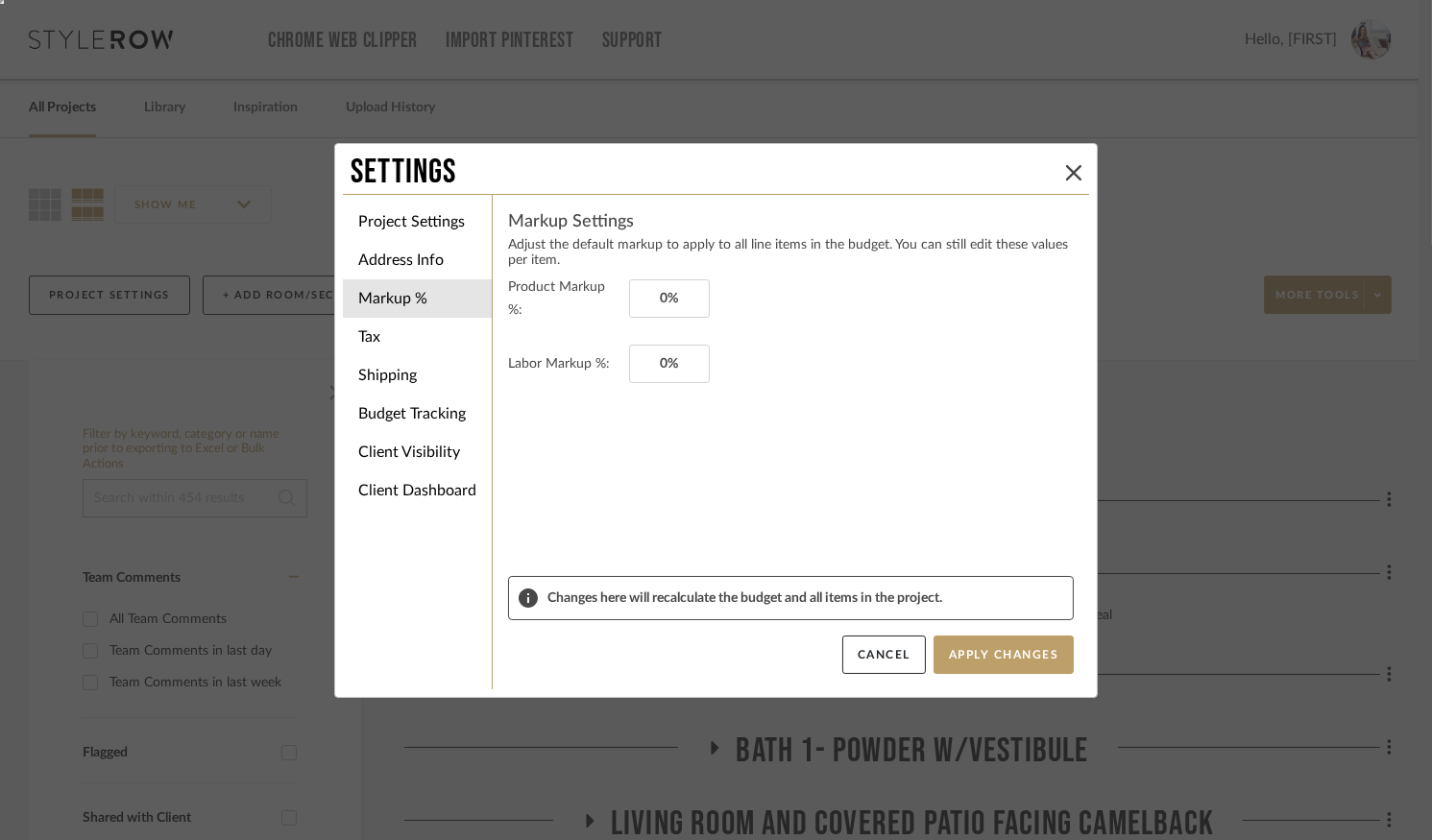 click on "Settings  Project Settings   Address Info   Markup %   Tax   Shipping   Budget Tracking   Client Visibility   Client Dashboard  Markup Settings  Adjust the default markup to apply to all line items in the budget. You can still edit these values per item.   Product Markup %:  0%  Labor Markup %:  0%  Changes here will recalculate the budget and all items in the project.  Cancel Apply Changes" at bounding box center [716, 420] 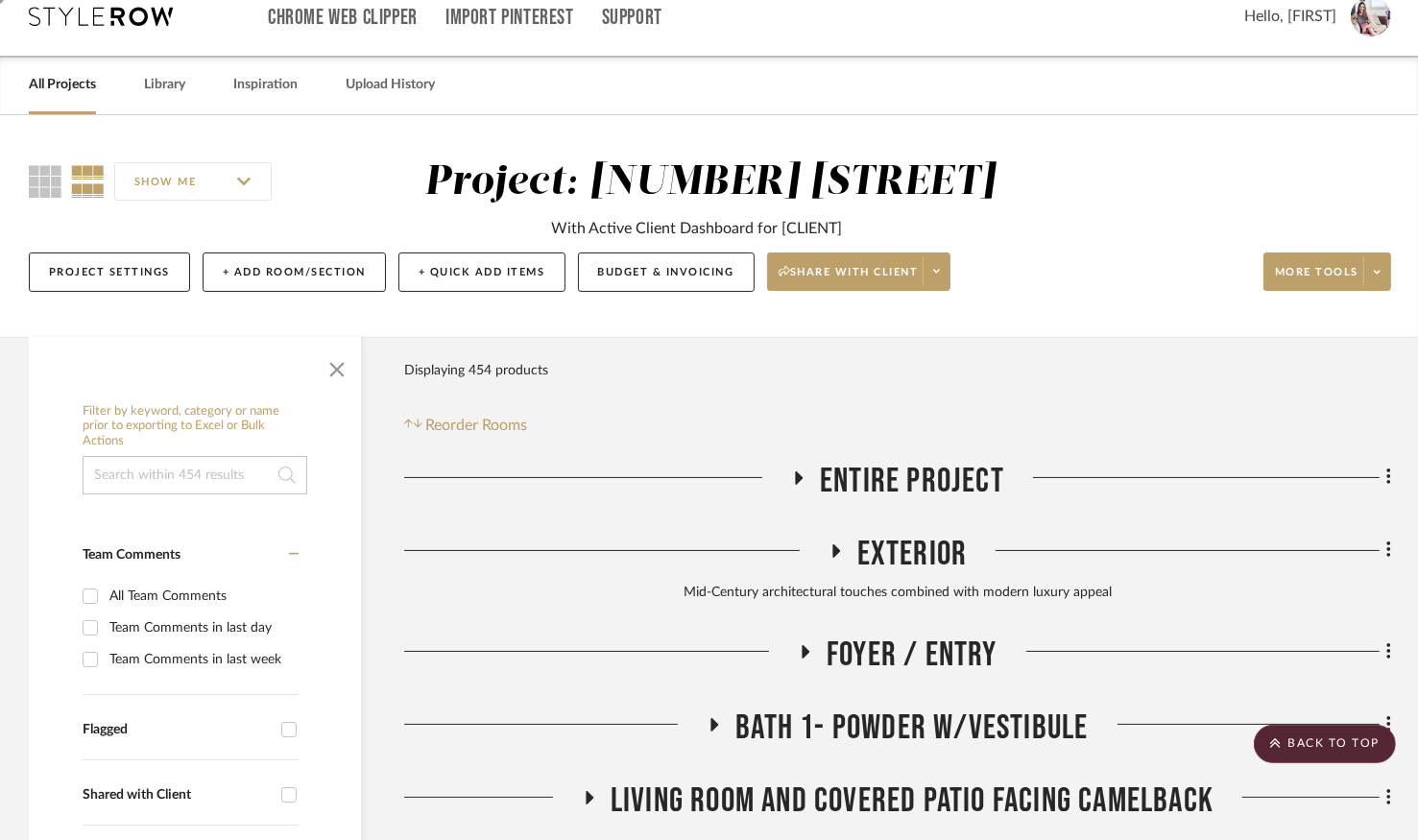 scroll, scrollTop: 0, scrollLeft: 0, axis: both 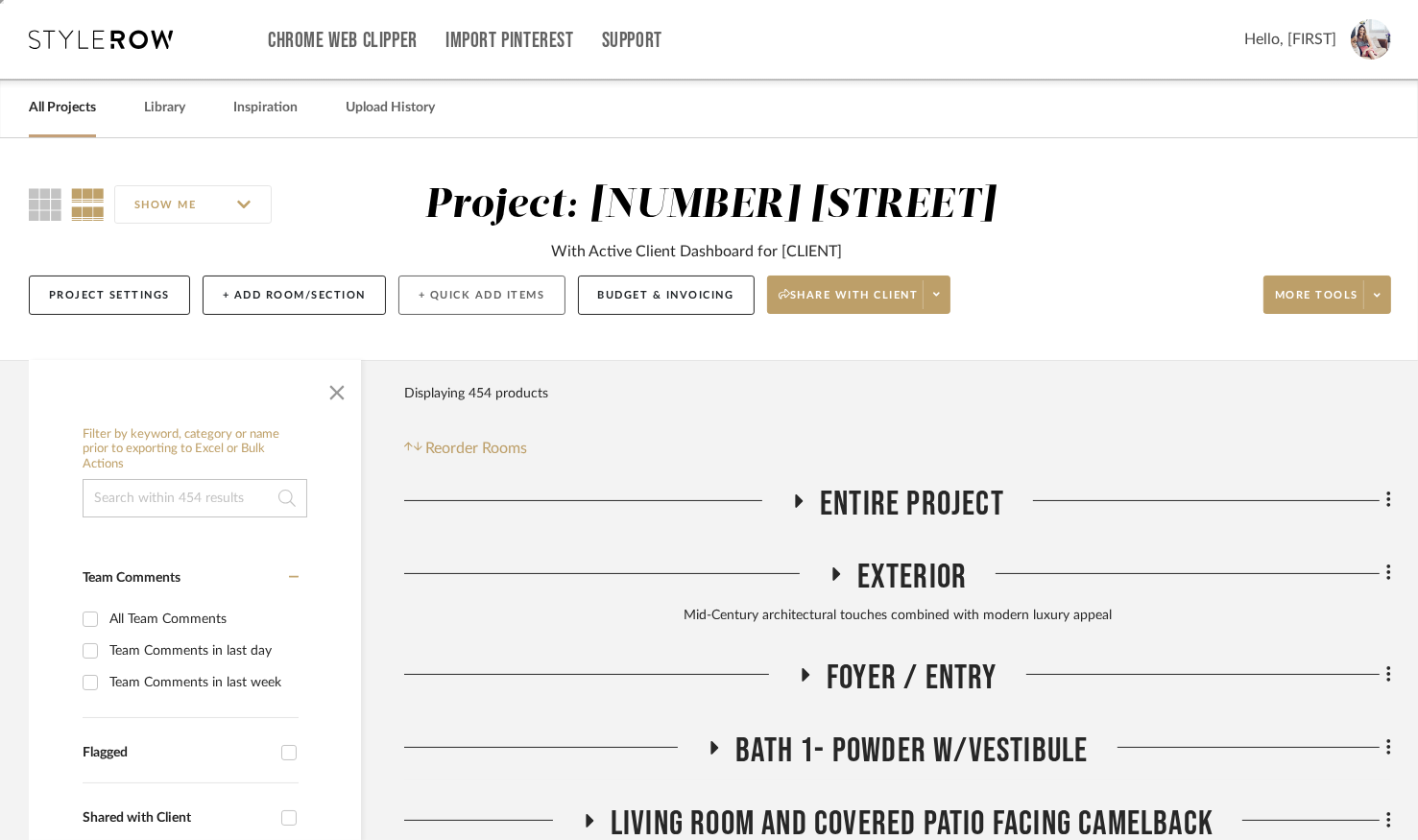 click on "+ Quick Add Items" at bounding box center (482, 295) 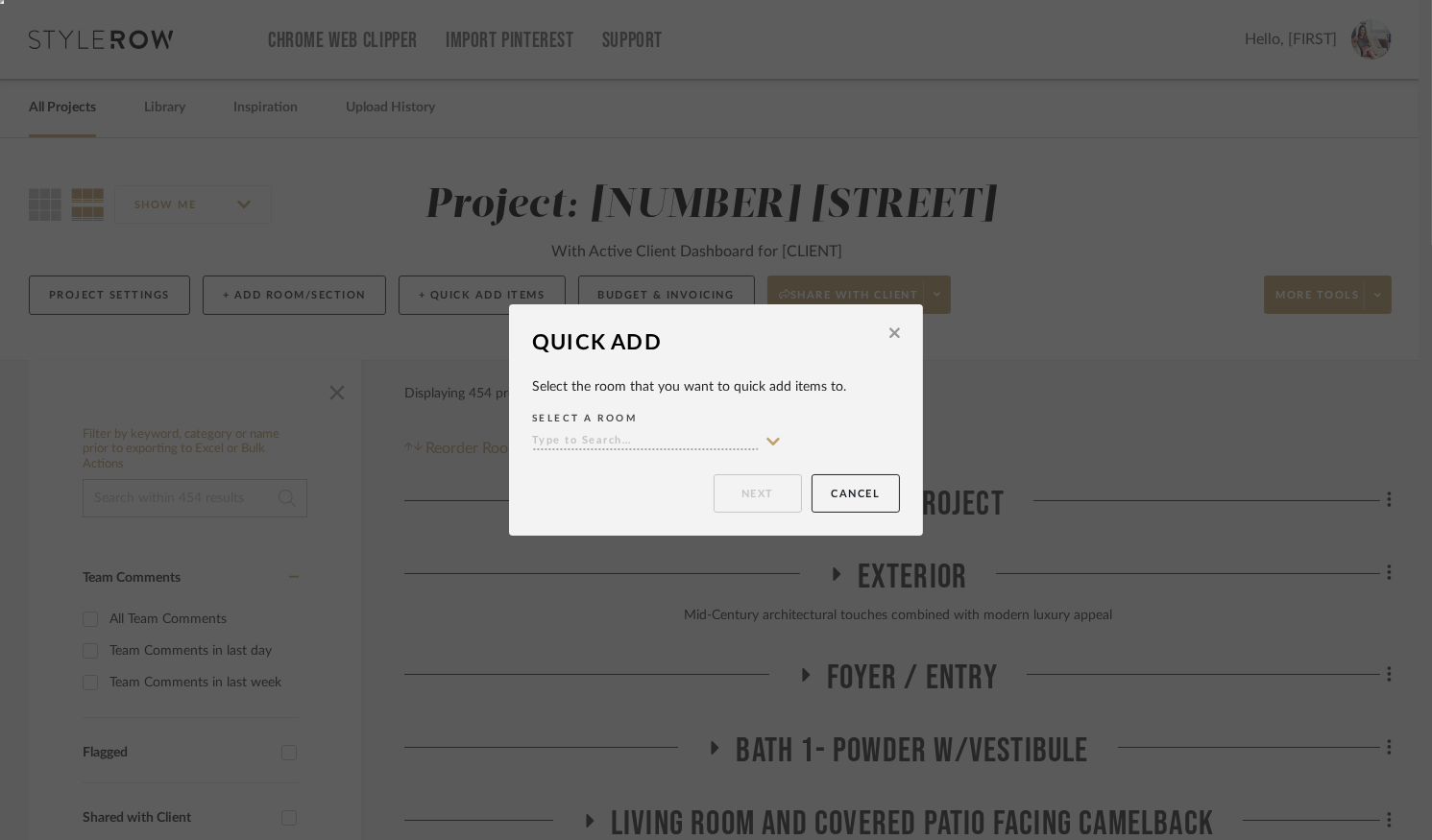 click on "Quick Add Select the room that you want to quick add items to. SELECT A ROOM Next  Cancel" at bounding box center [716, 420] 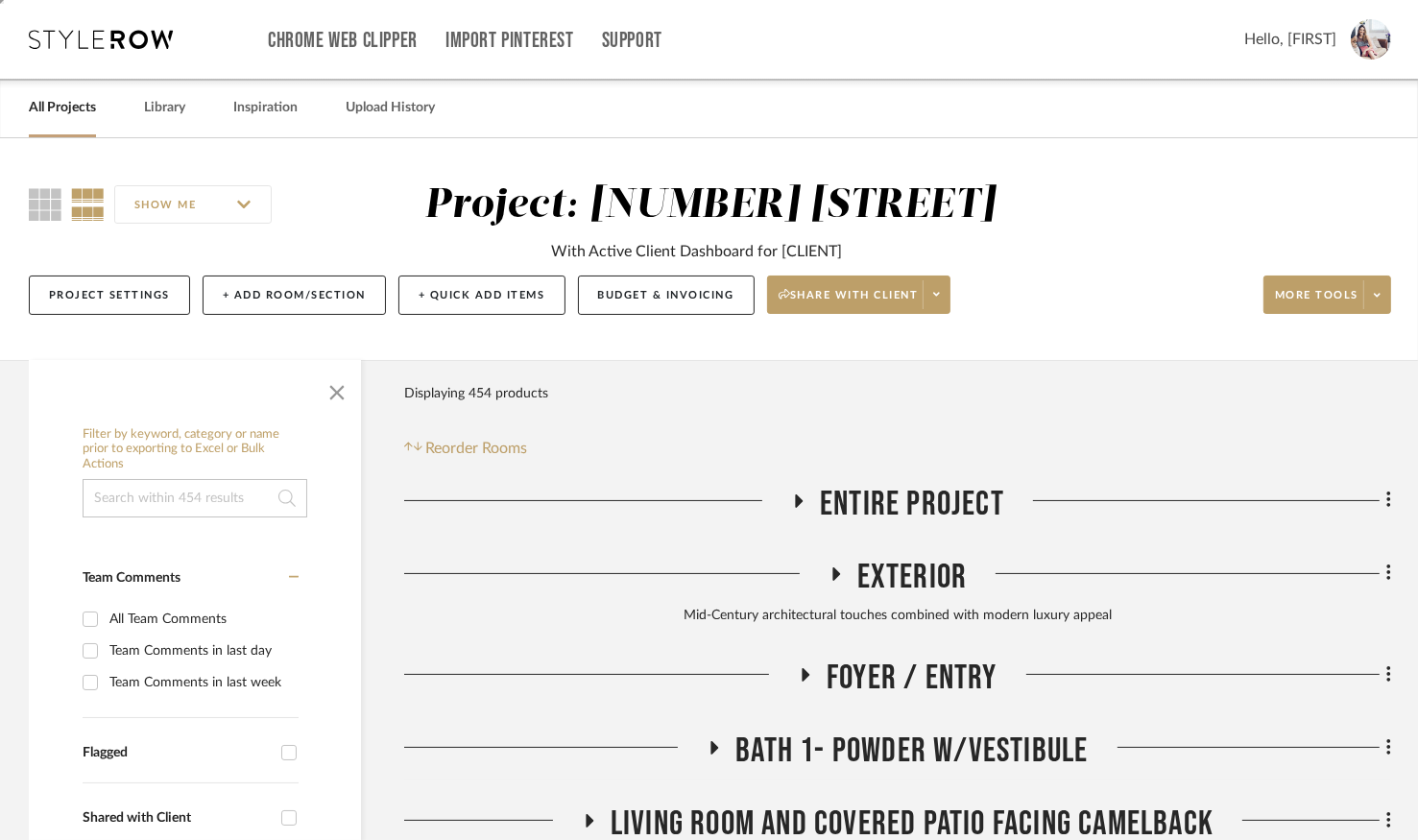 click on "+ Add Room/Section" at bounding box center (294, 295) 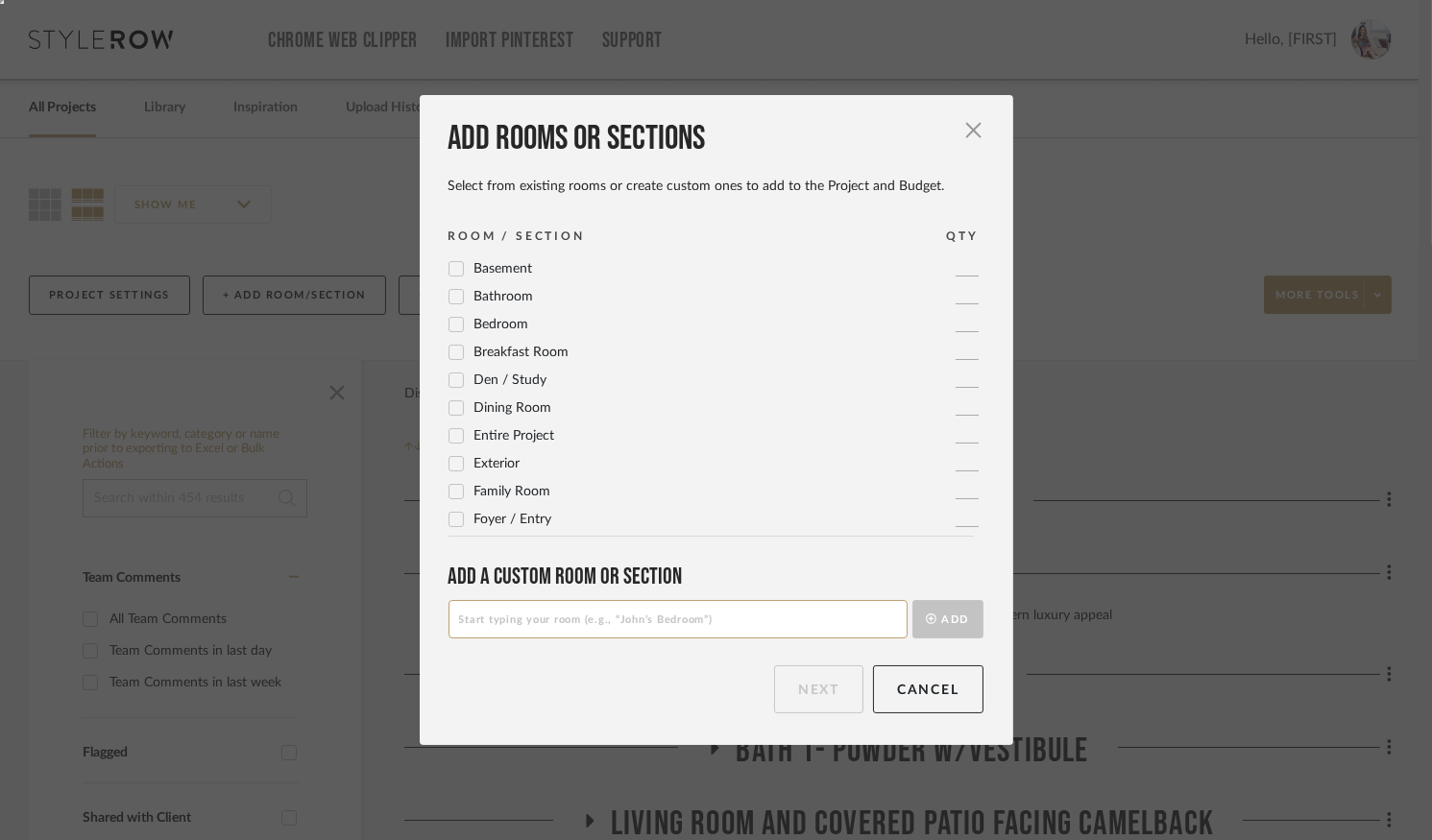 click on "Add rooms or sections Select from existing rooms or create custom ones to add to the Project and Budget. ×  ROOM / SECTION   QTY  Basement 1 Bathroom 1 Bedroom 1 Breakfast Room 1 Den / Study 1 Dining Room 1 Entire Project 1 Exterior 1 Family Room 1 Foyer / Entry 1 Game Room / Billiards Room 1 Guest Bathroom 1 Guest Bedroom 1 Guest House 1 Great Room 1 Gym 1 Hallway 1 Kid's Bedroom 1 Kitchen 1 Laundry Room 1 Library 1 Living Room 1 Mud Room 1 Nursery 1 Office 1 Pantry 1 Playroom 1 Pool Bath 1 Pool House 1 Powder Room 1 Primary Bathroom 1 Primary Bedroom 1 Theater 1 Add a Custom room or Section  Add  Next Cancel" at bounding box center [716, 420] 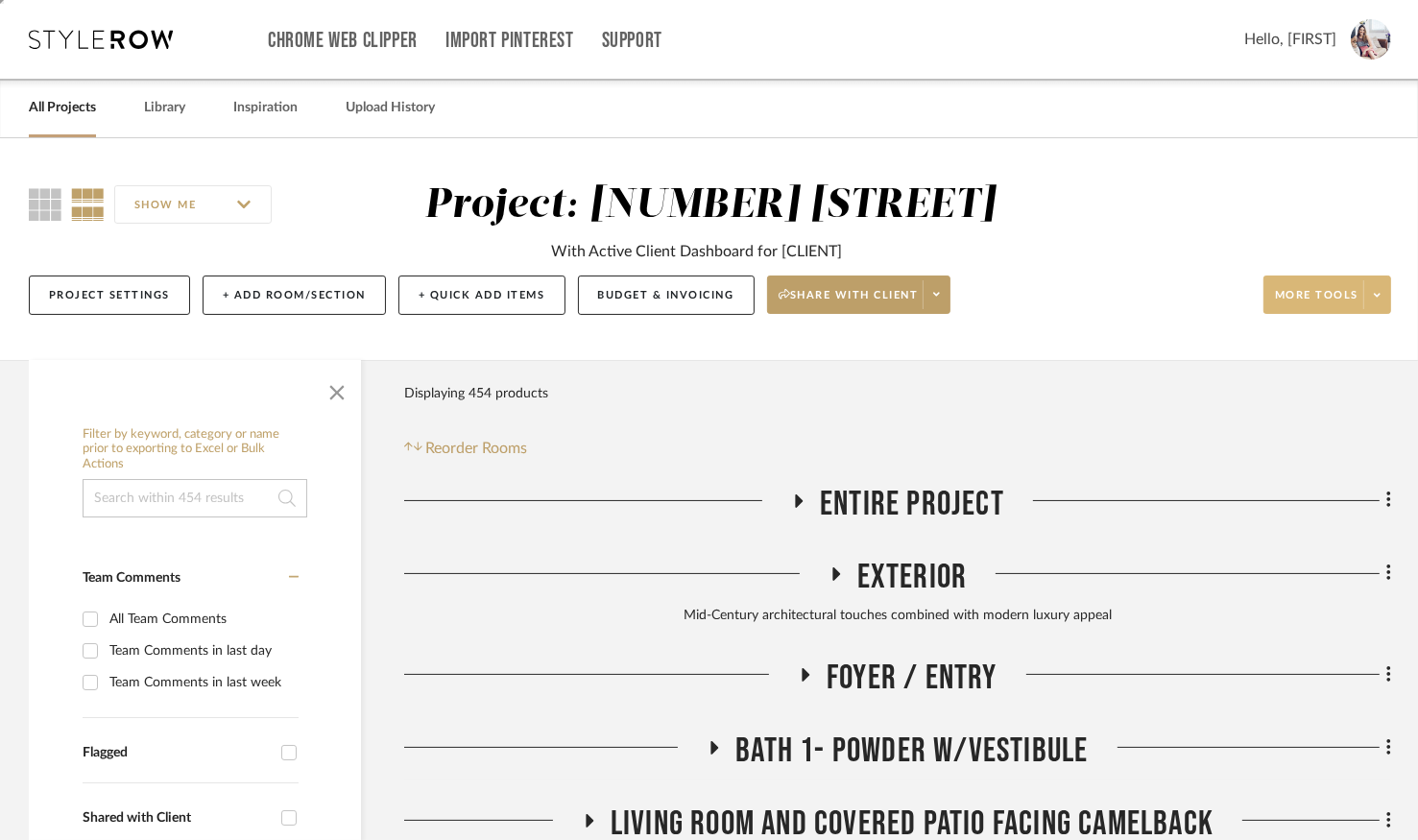 click on "More tools" at bounding box center (1327, 295) 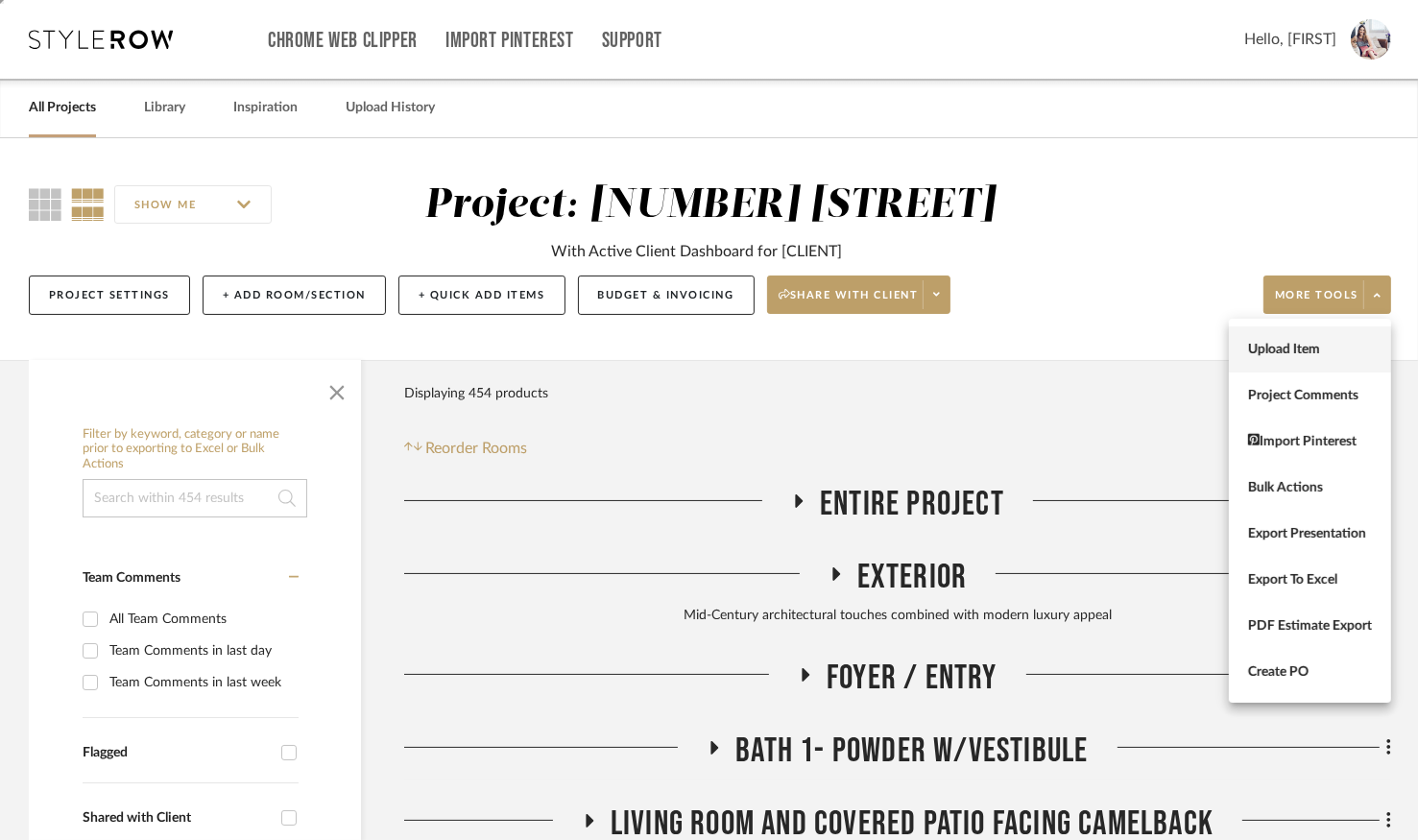 type 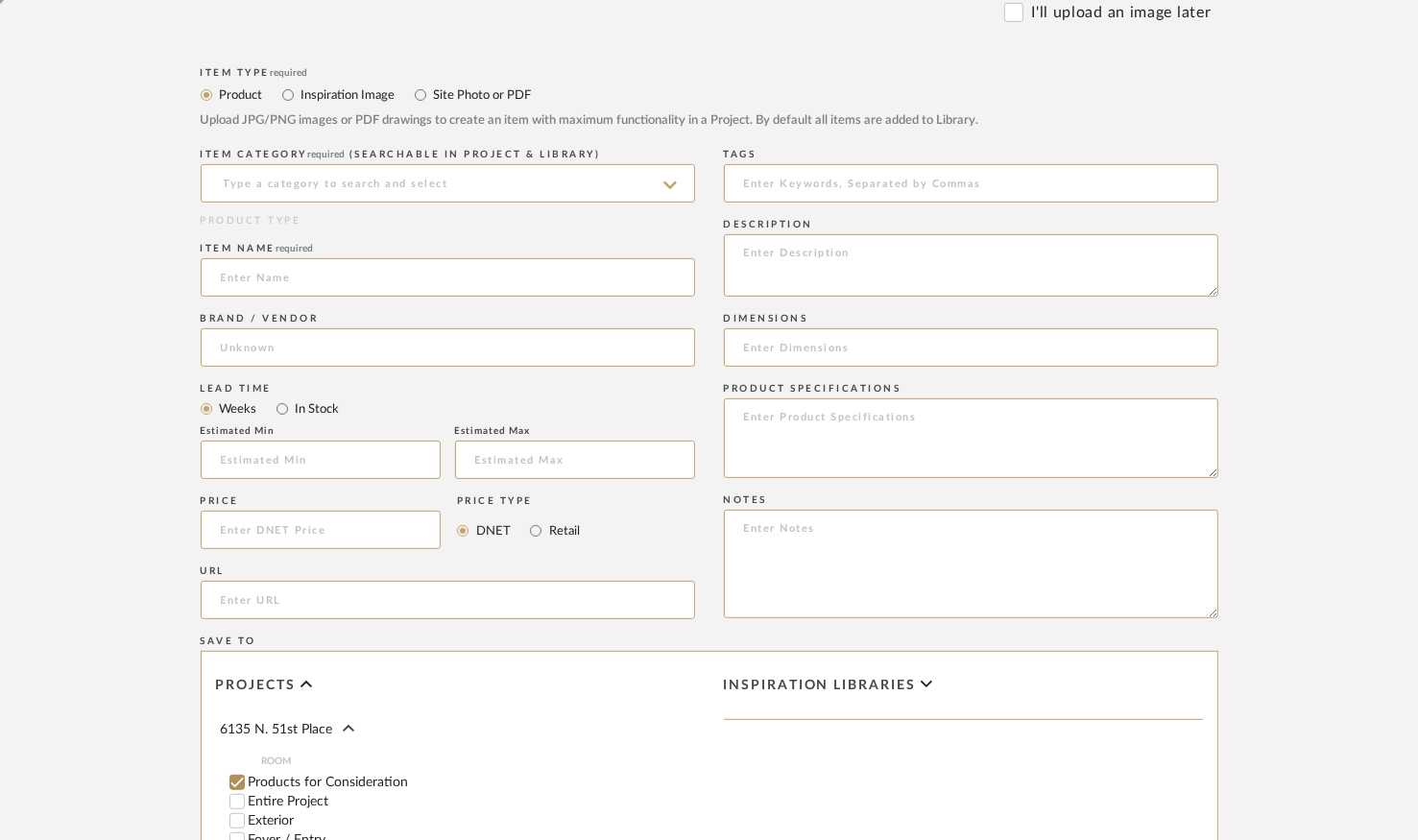 scroll, scrollTop: 0, scrollLeft: 0, axis: both 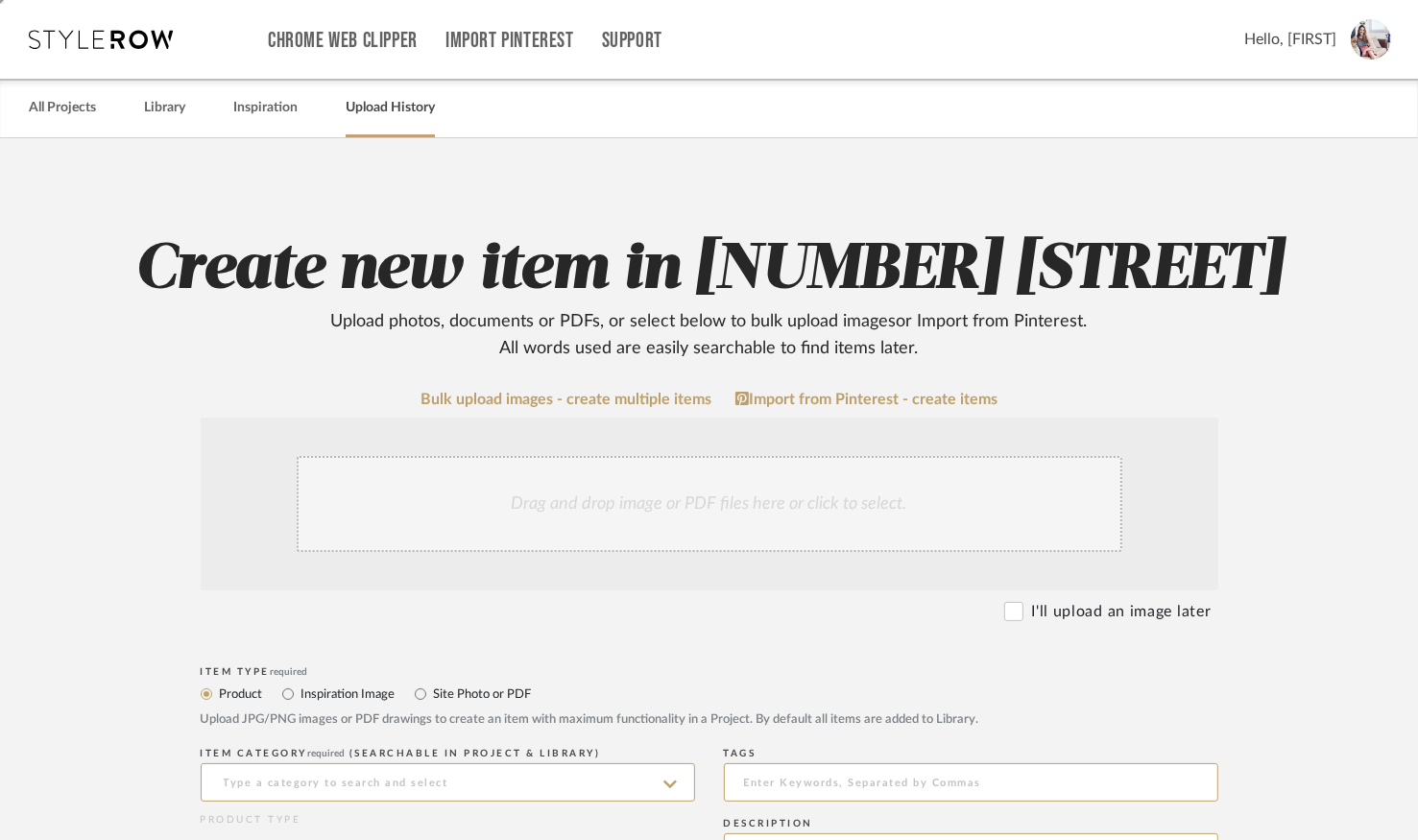 click on "Upload History" at bounding box center [390, 108] 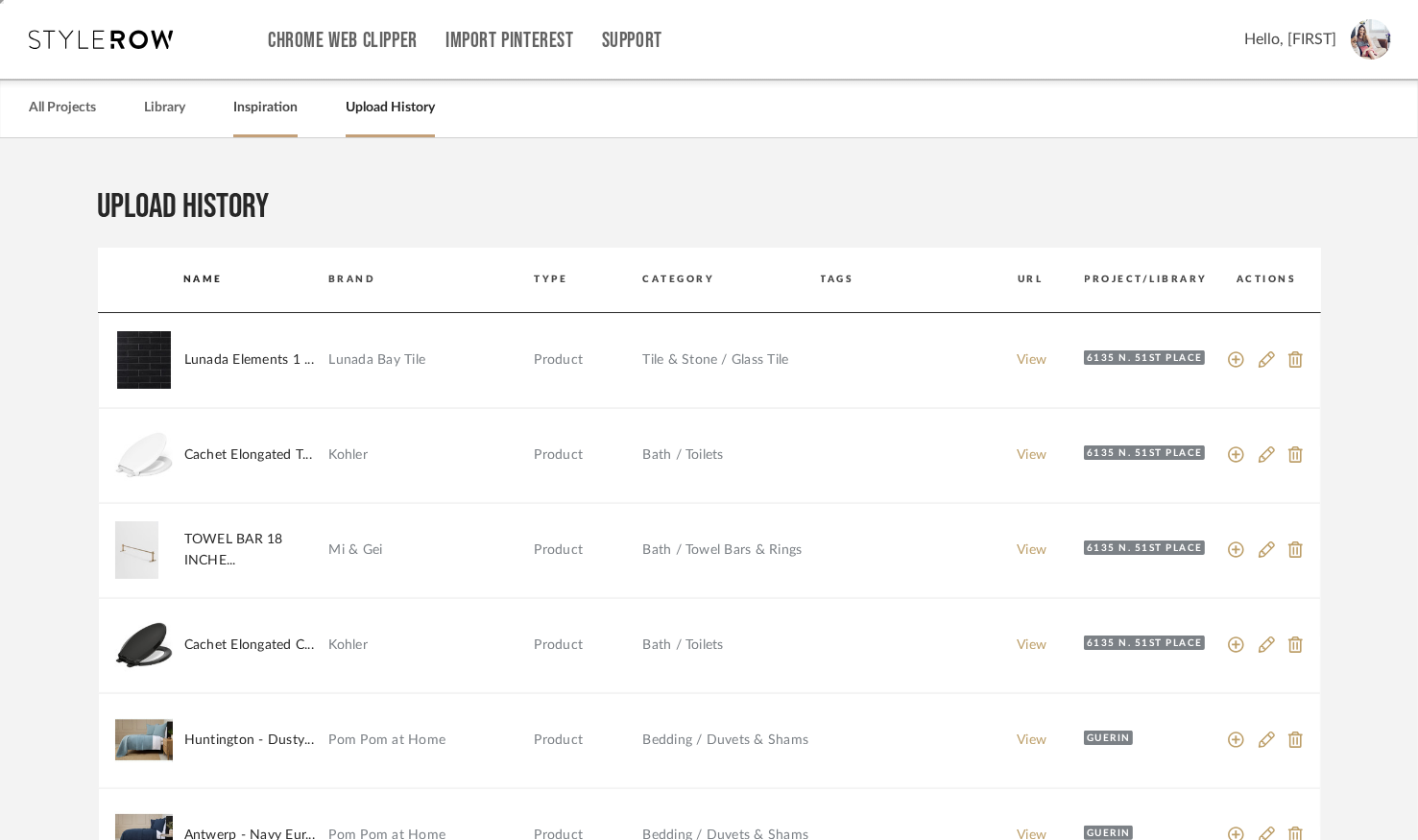 click on "Inspiration" at bounding box center [265, 108] 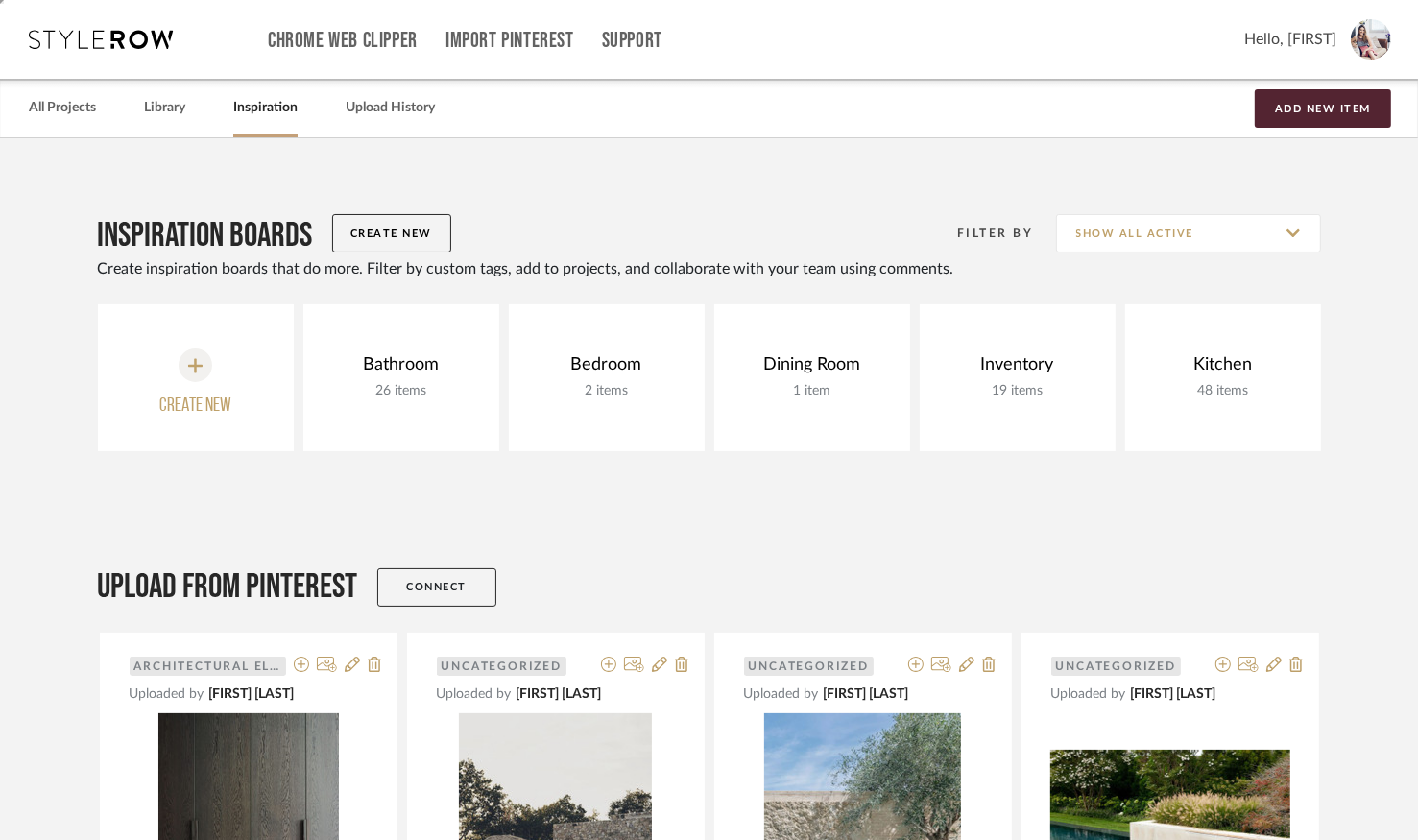 scroll, scrollTop: 50, scrollLeft: 0, axis: vertical 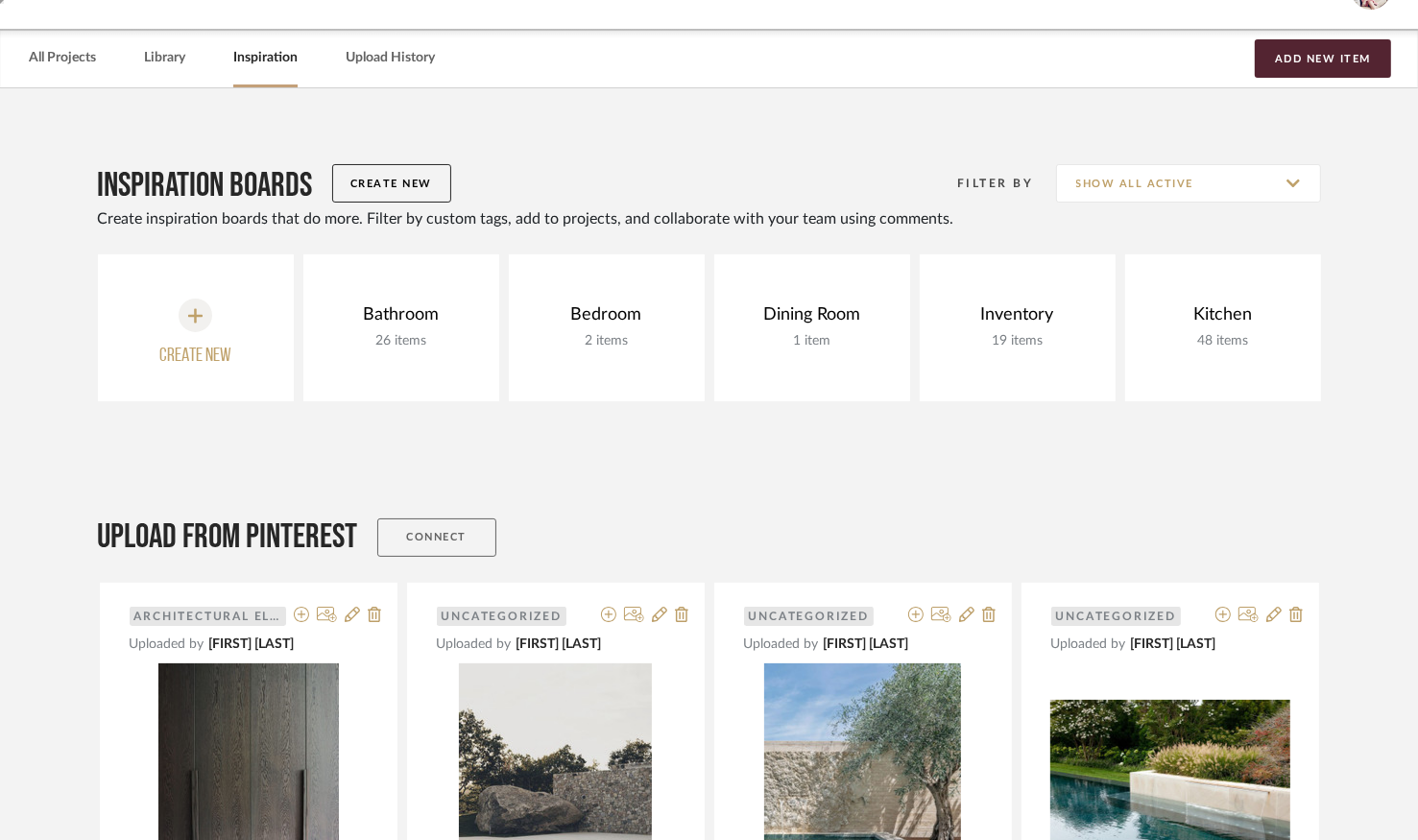 click on "Connect" at bounding box center [437, 538] 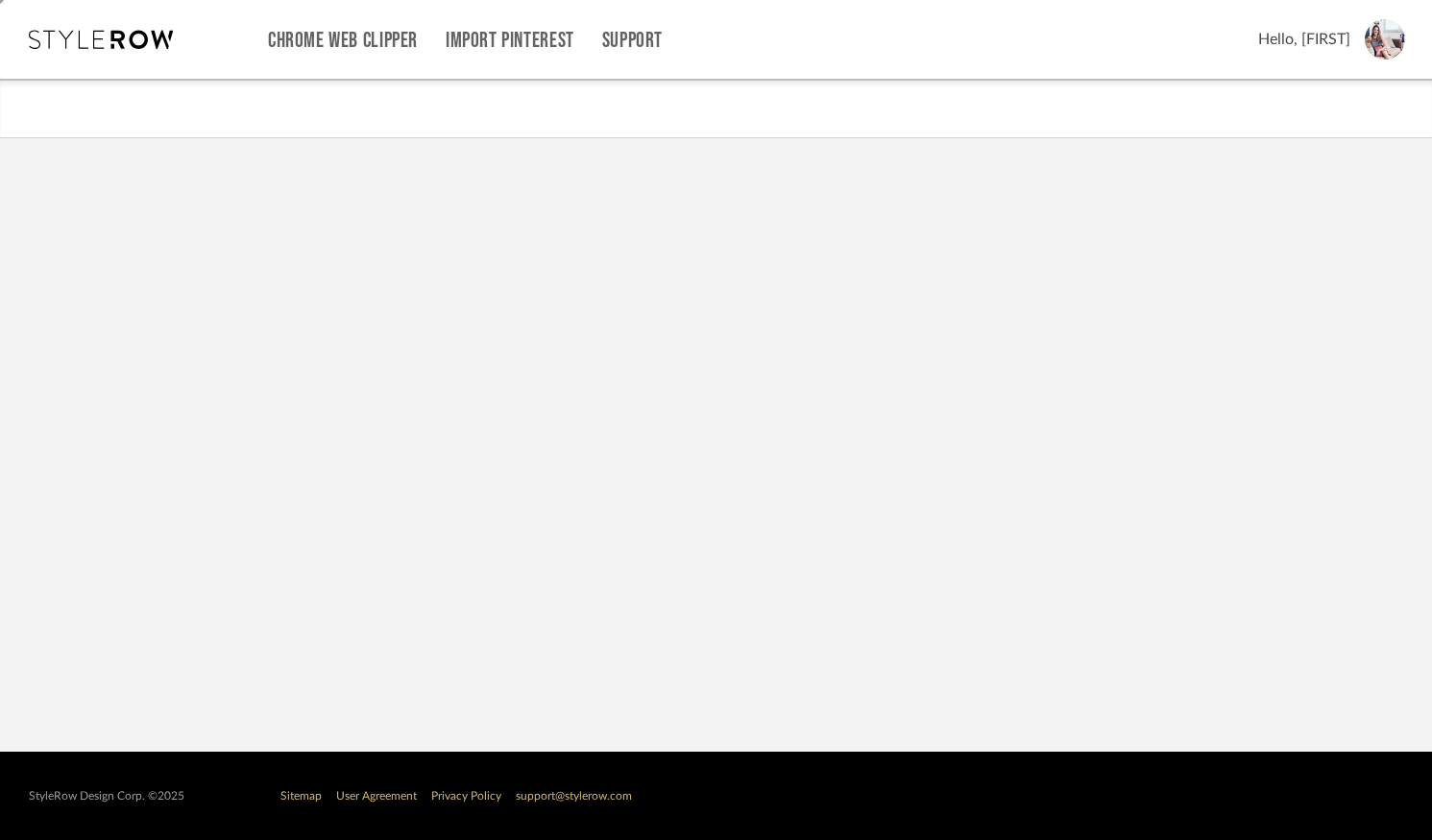 scroll, scrollTop: 0, scrollLeft: 0, axis: both 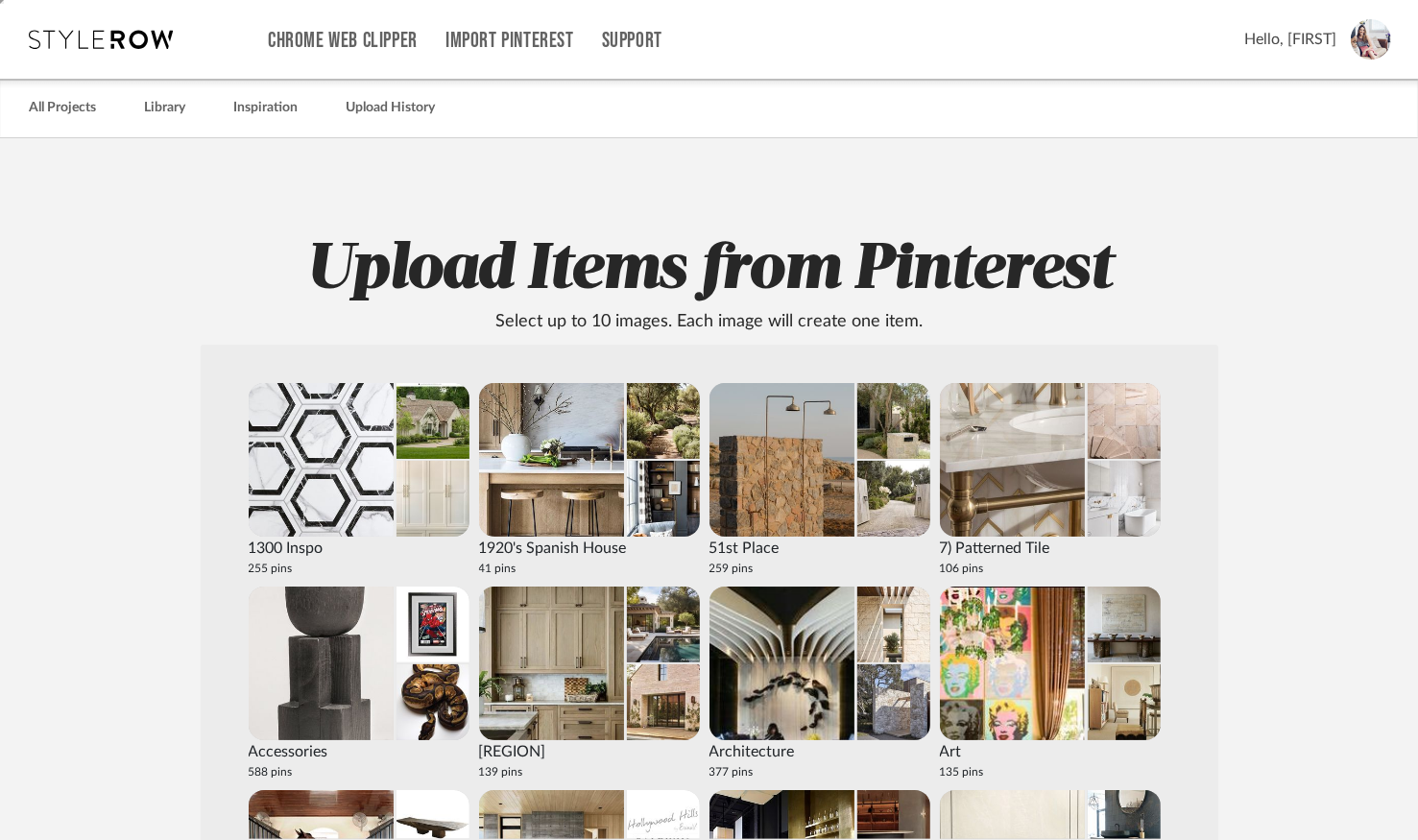 click at bounding box center (101, 39) 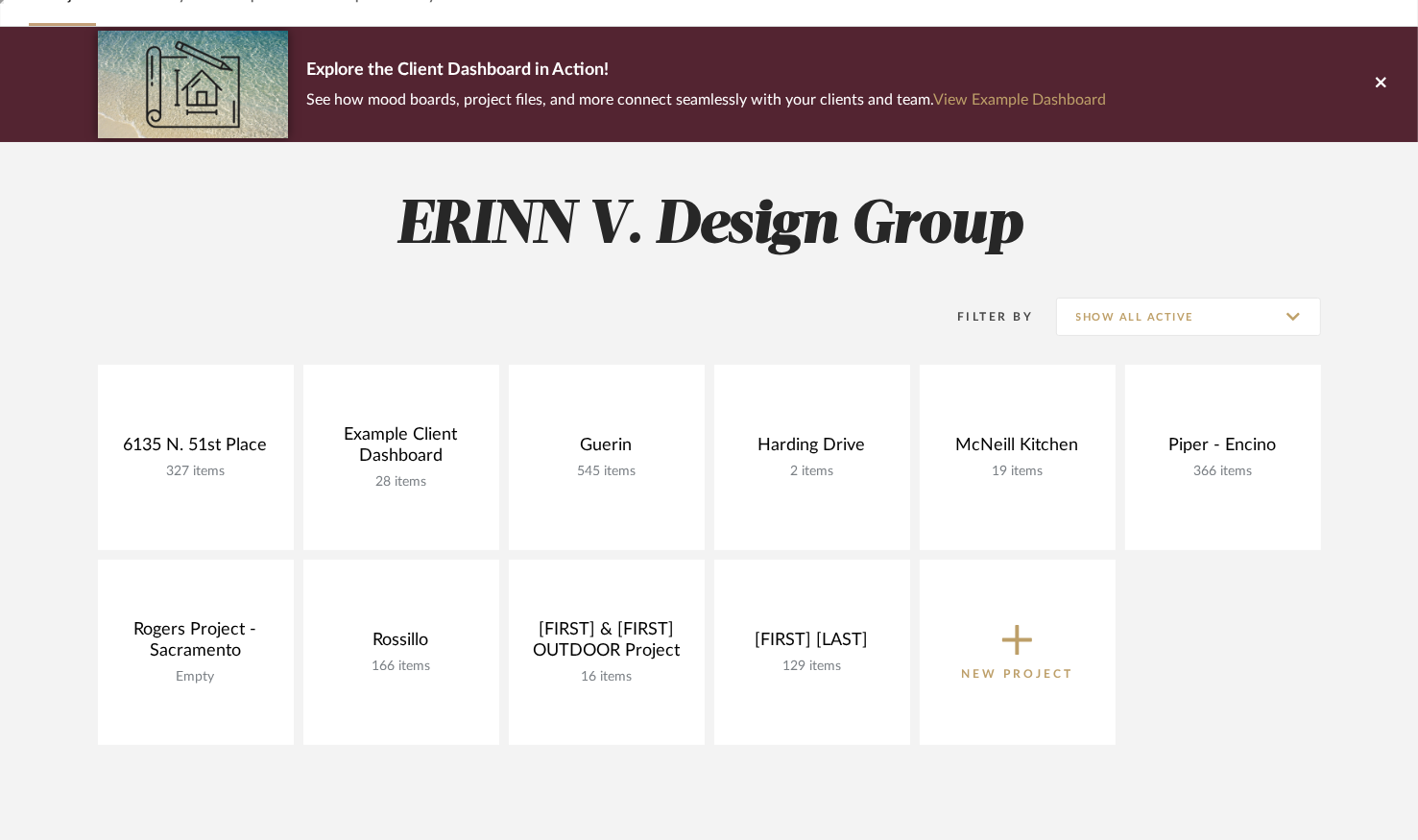 scroll, scrollTop: 0, scrollLeft: 0, axis: both 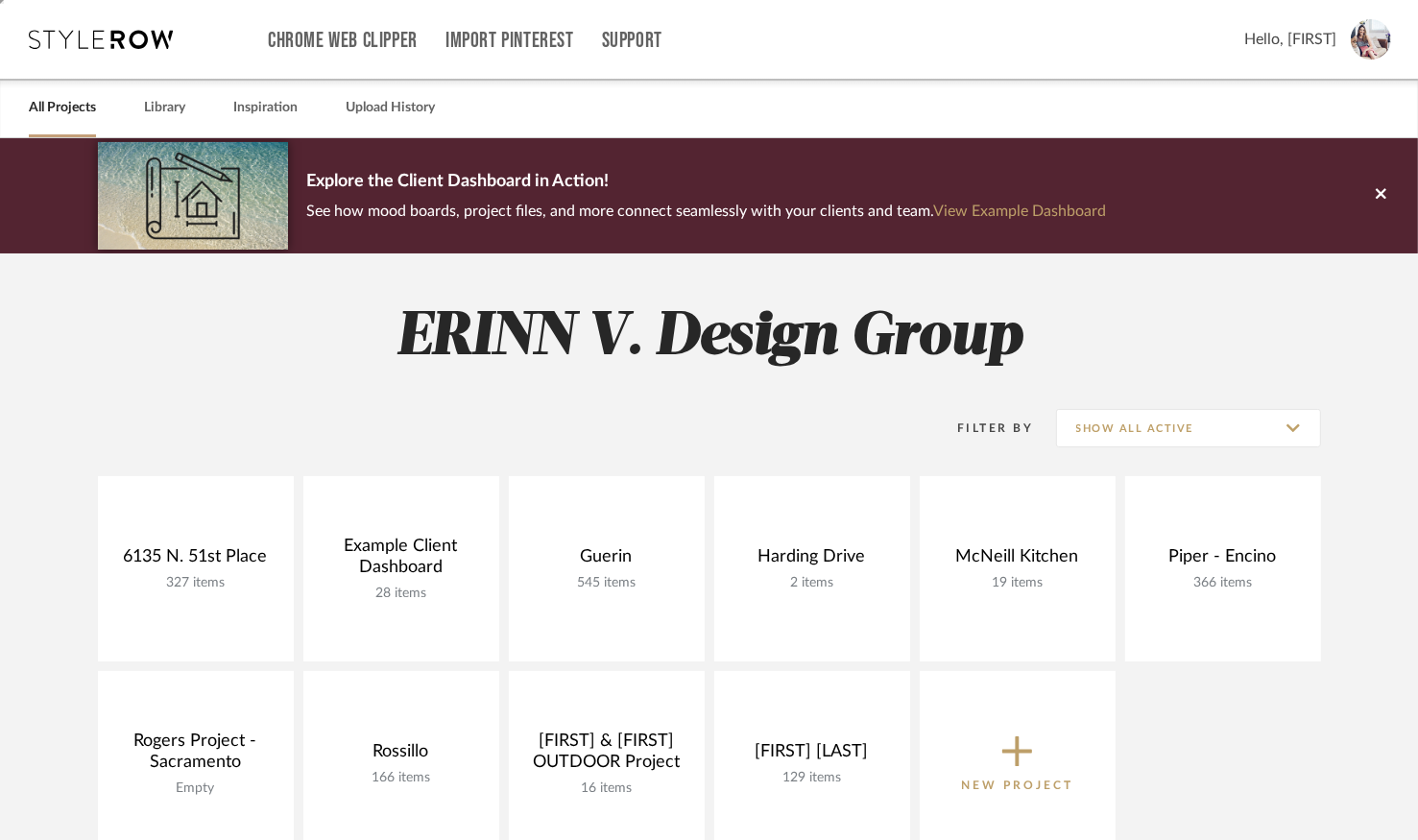 click at bounding box center (1371, 39) 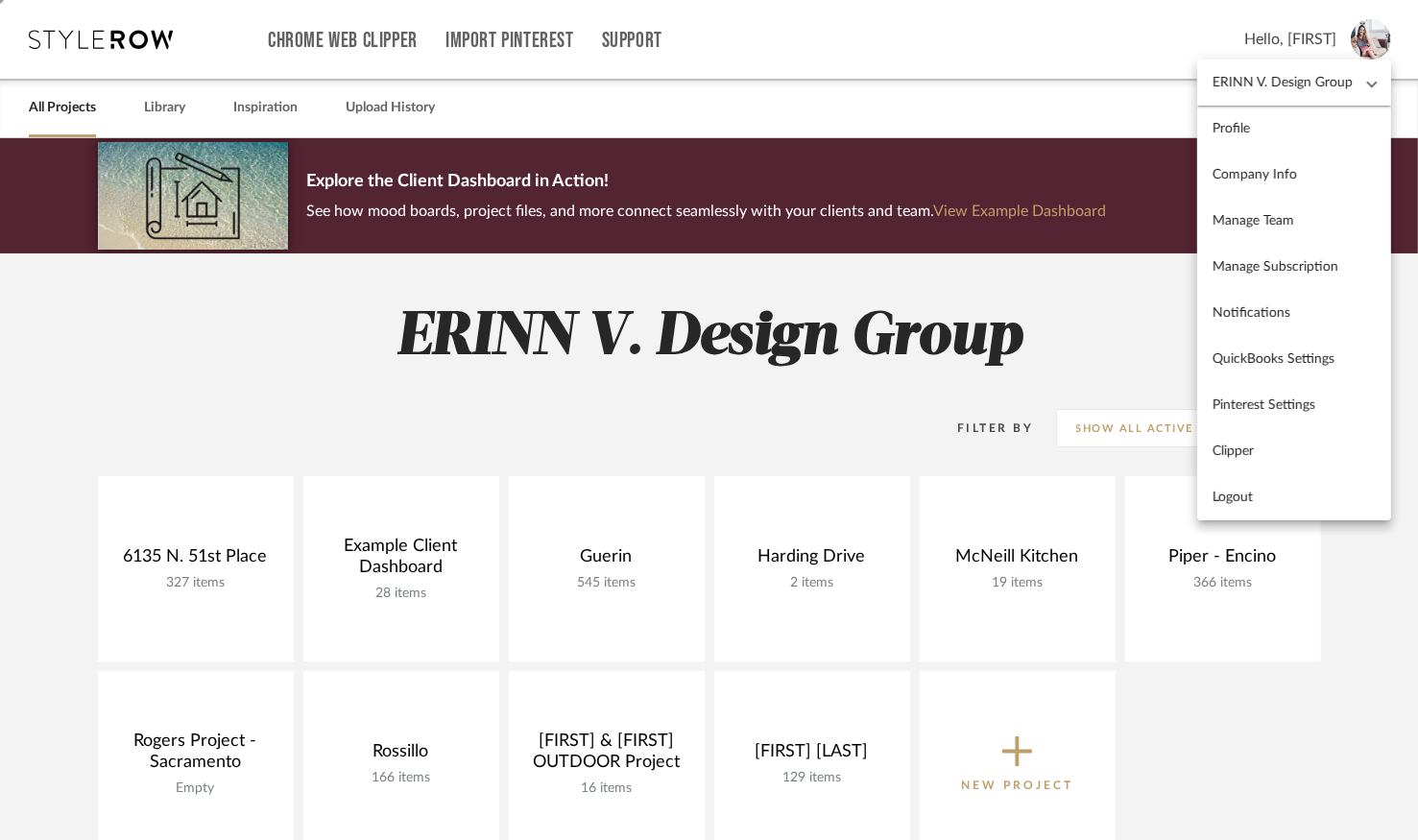 click at bounding box center [709, 420] 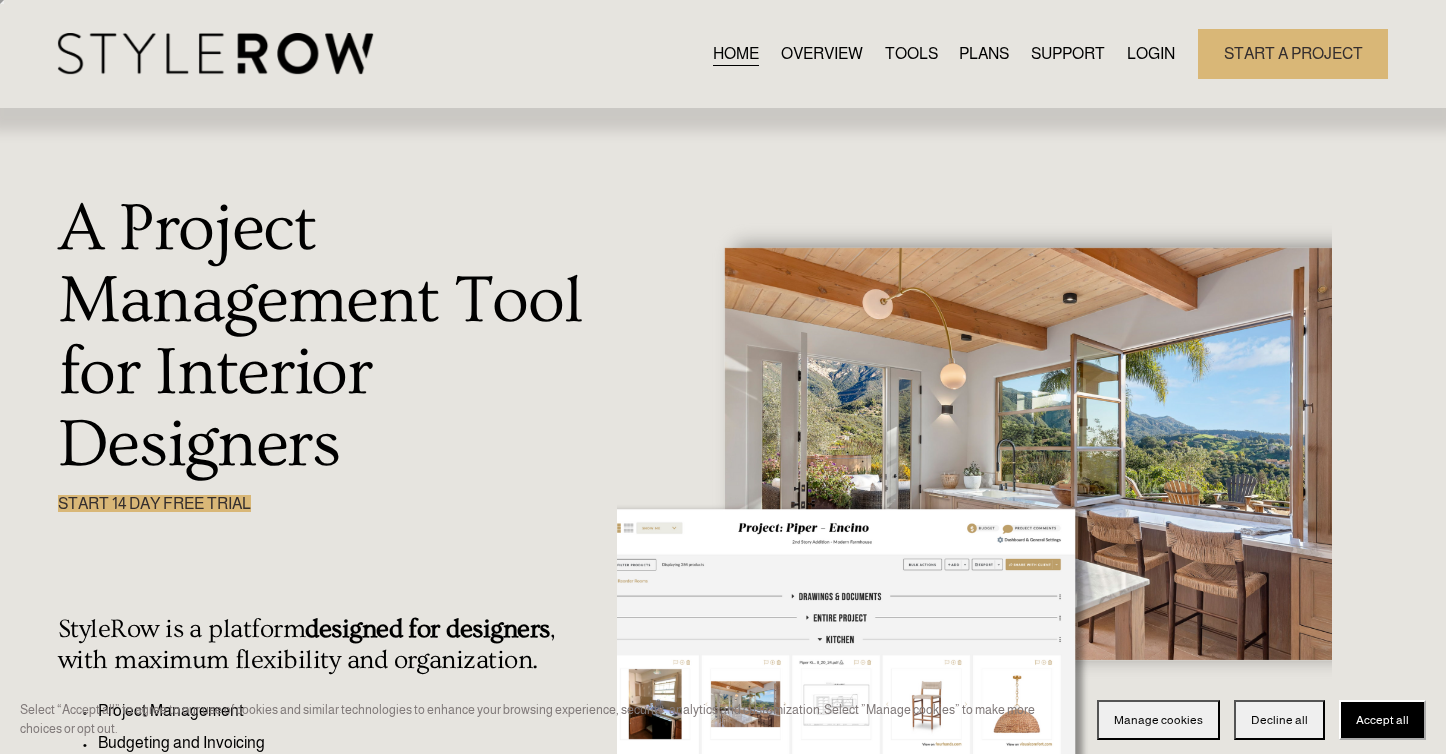 scroll, scrollTop: 0, scrollLeft: 0, axis: both 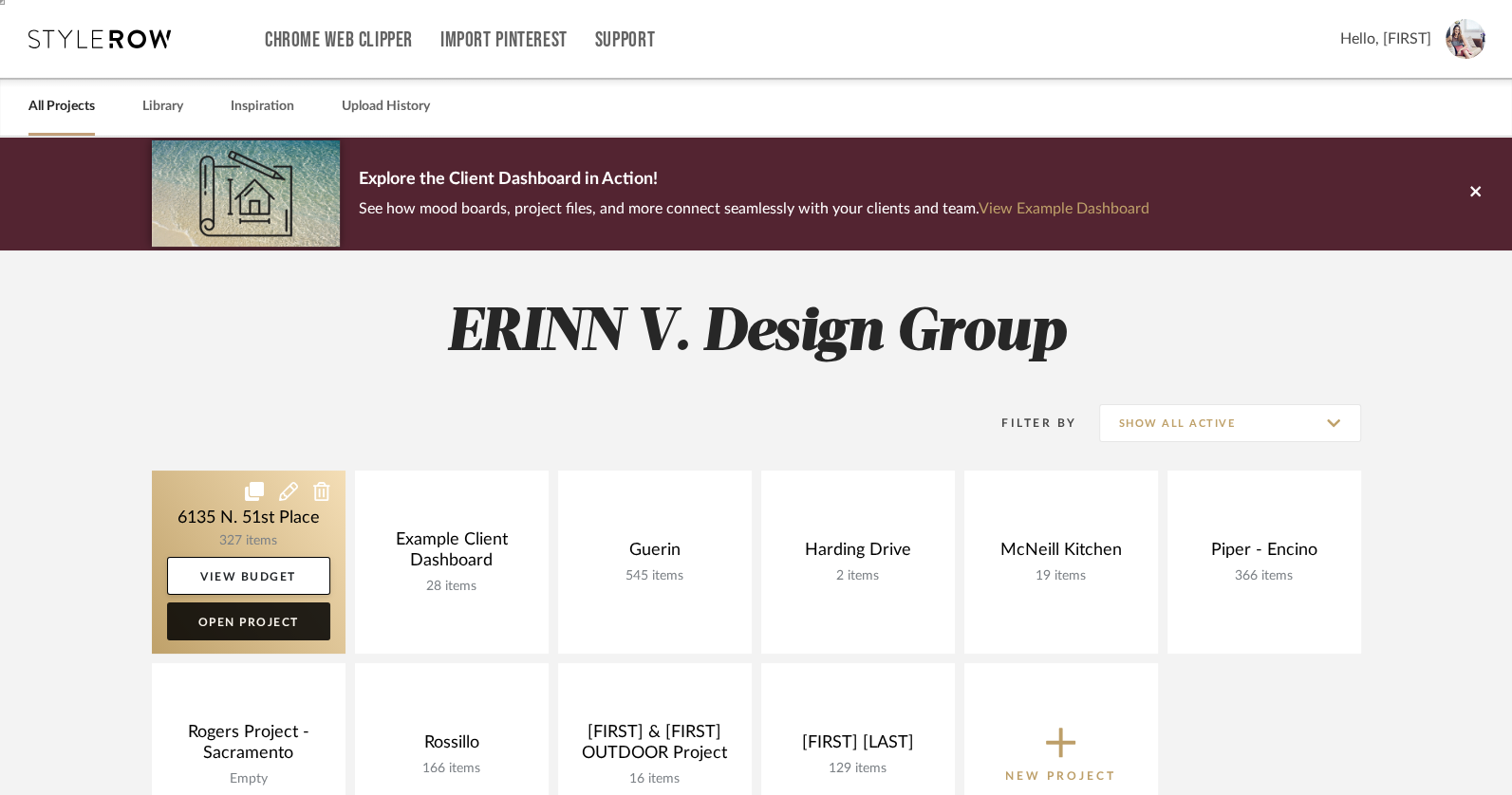 click on "Open Project" at bounding box center (249, 621) 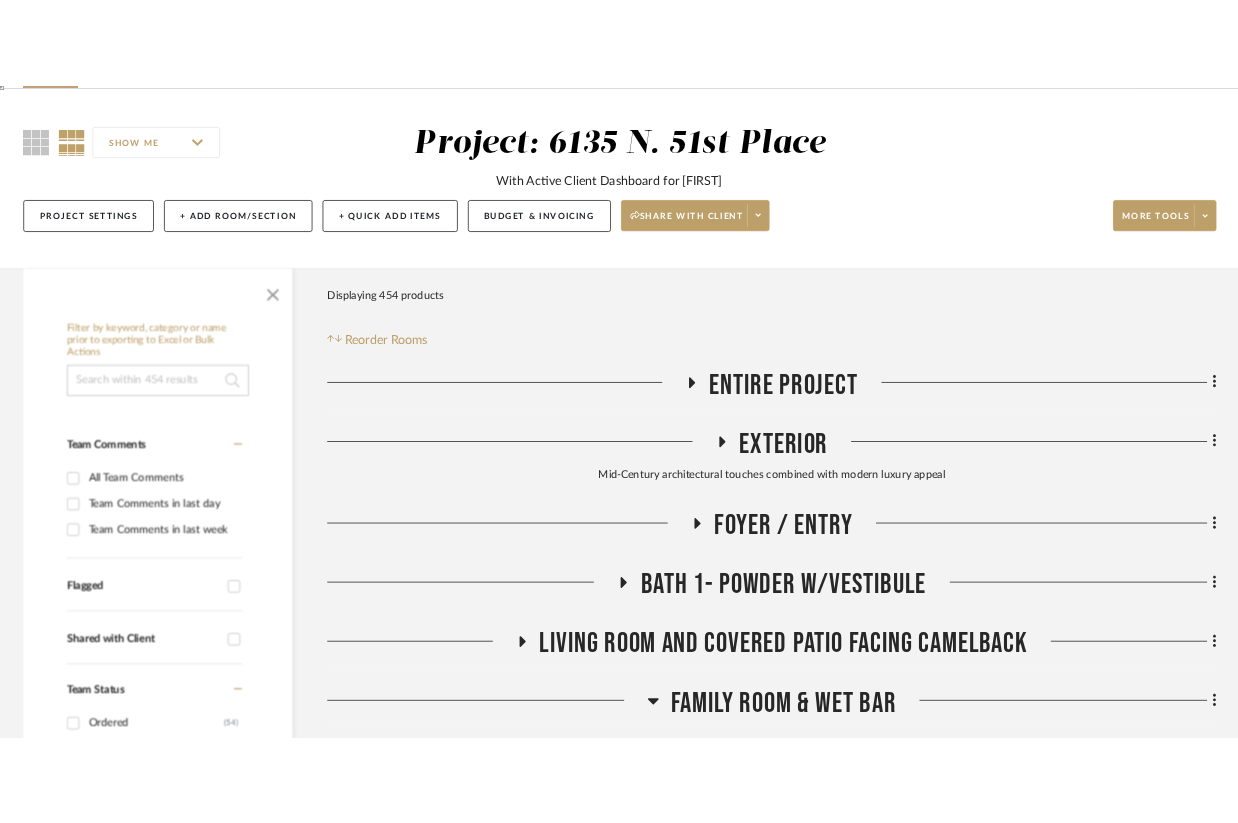 scroll, scrollTop: 0, scrollLeft: 0, axis: both 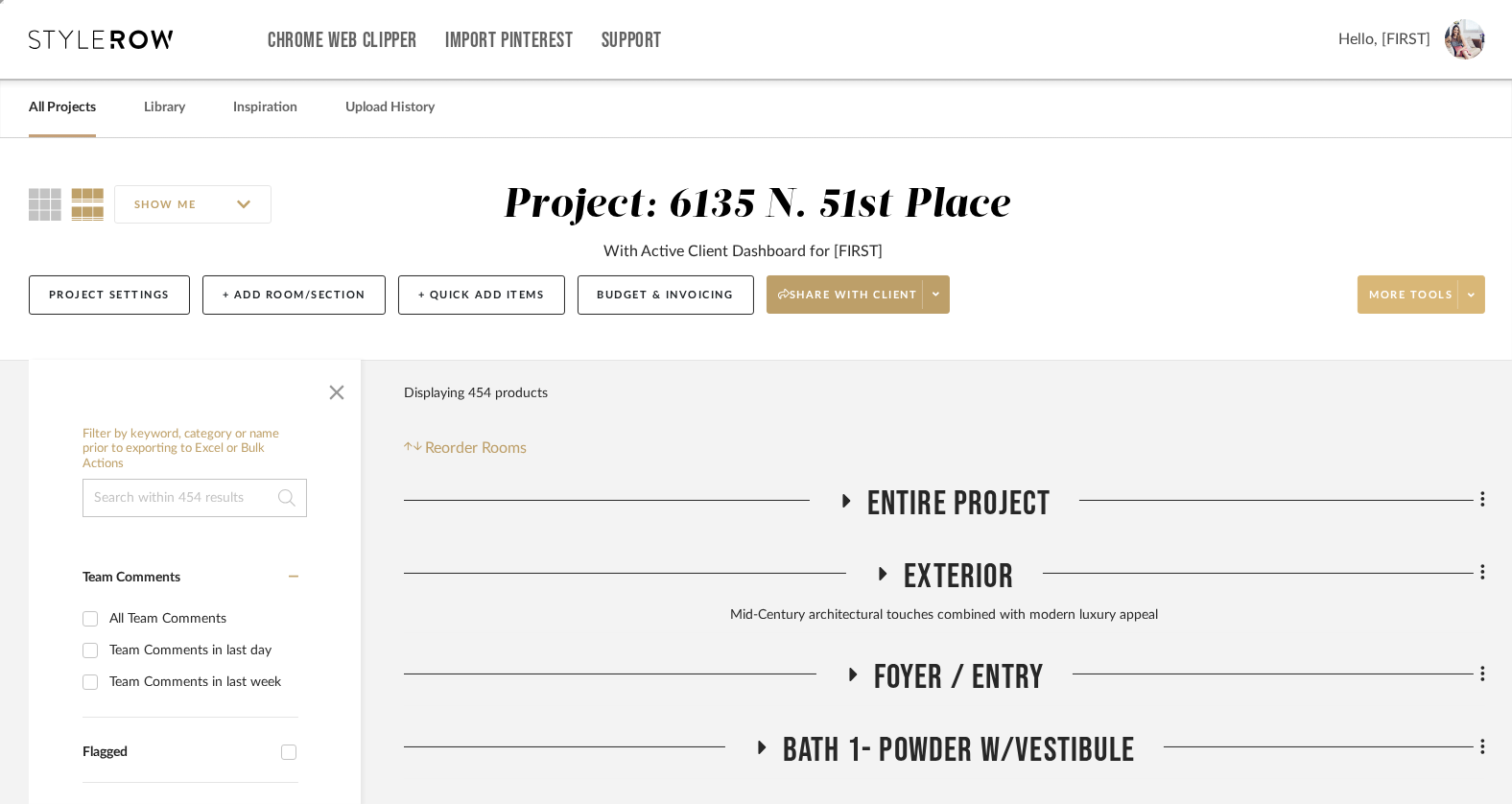 click on "More tools" at bounding box center (1410, 302) 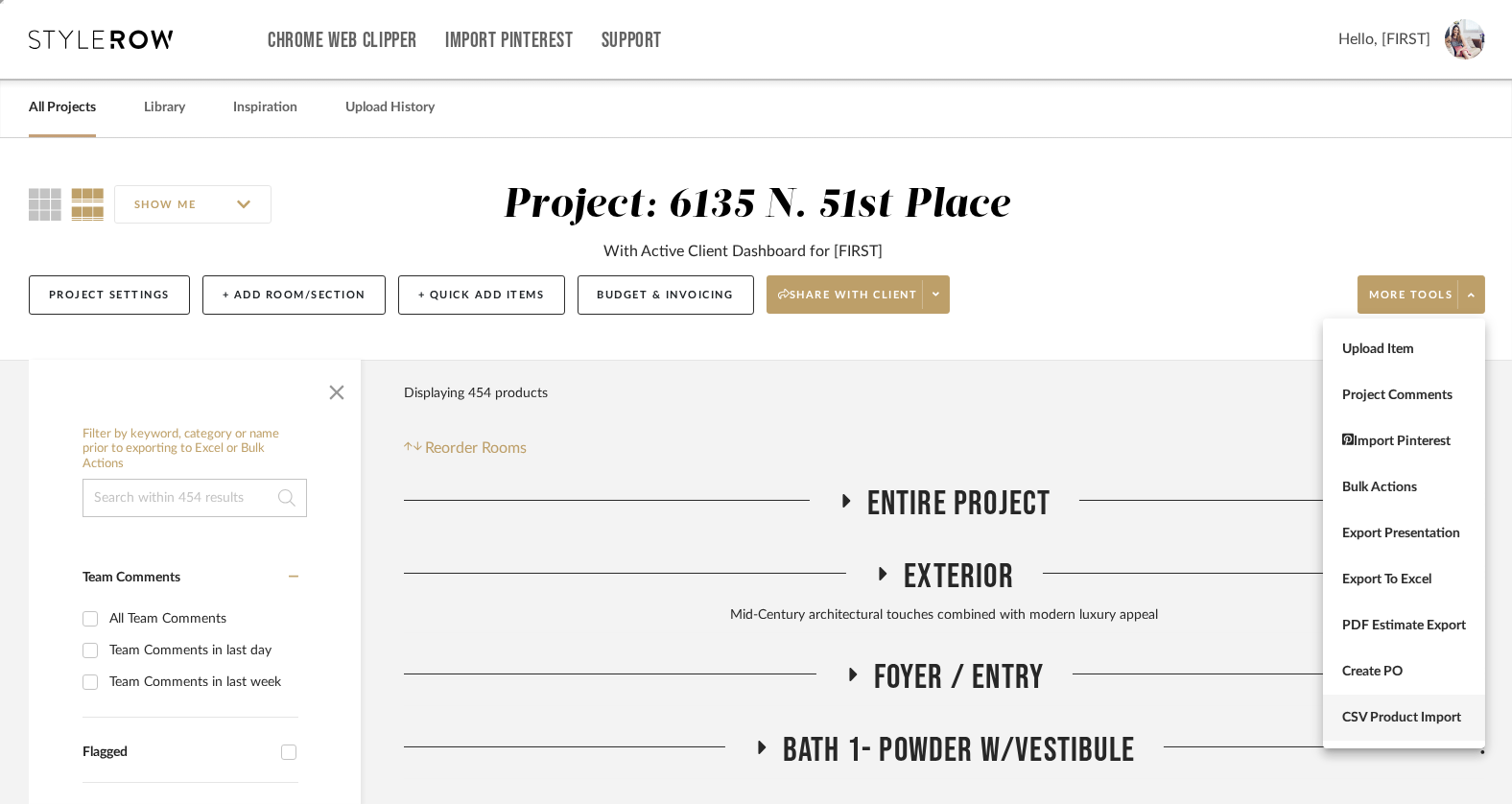click on "CSV Product Import" at bounding box center (1404, 349) 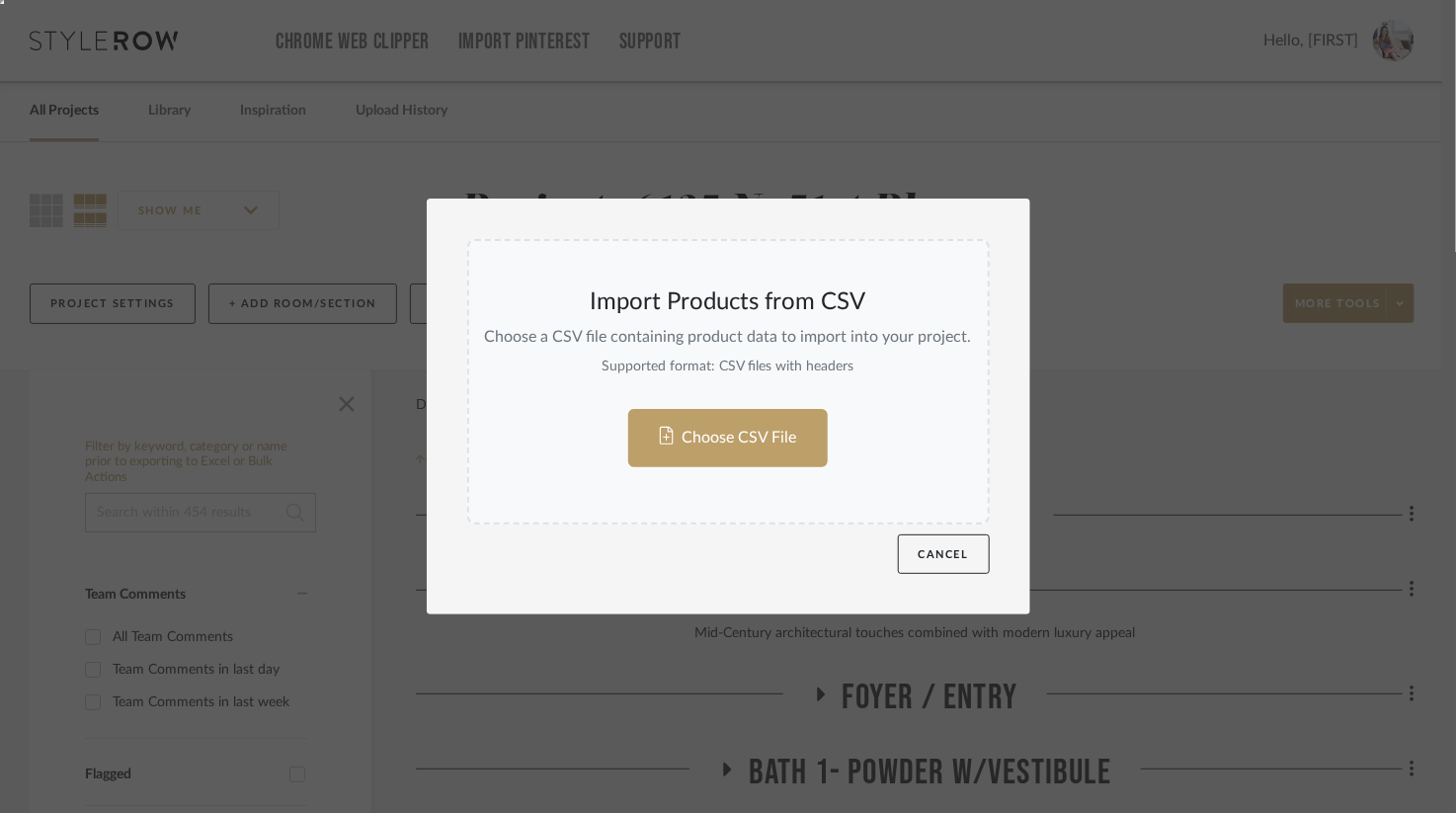 click on "Import Products from CSV Choose a CSV file containing product data to import into your project. Supported format: CSV files with headers Choose CSV File  Cancel" at bounding box center (728, 406) 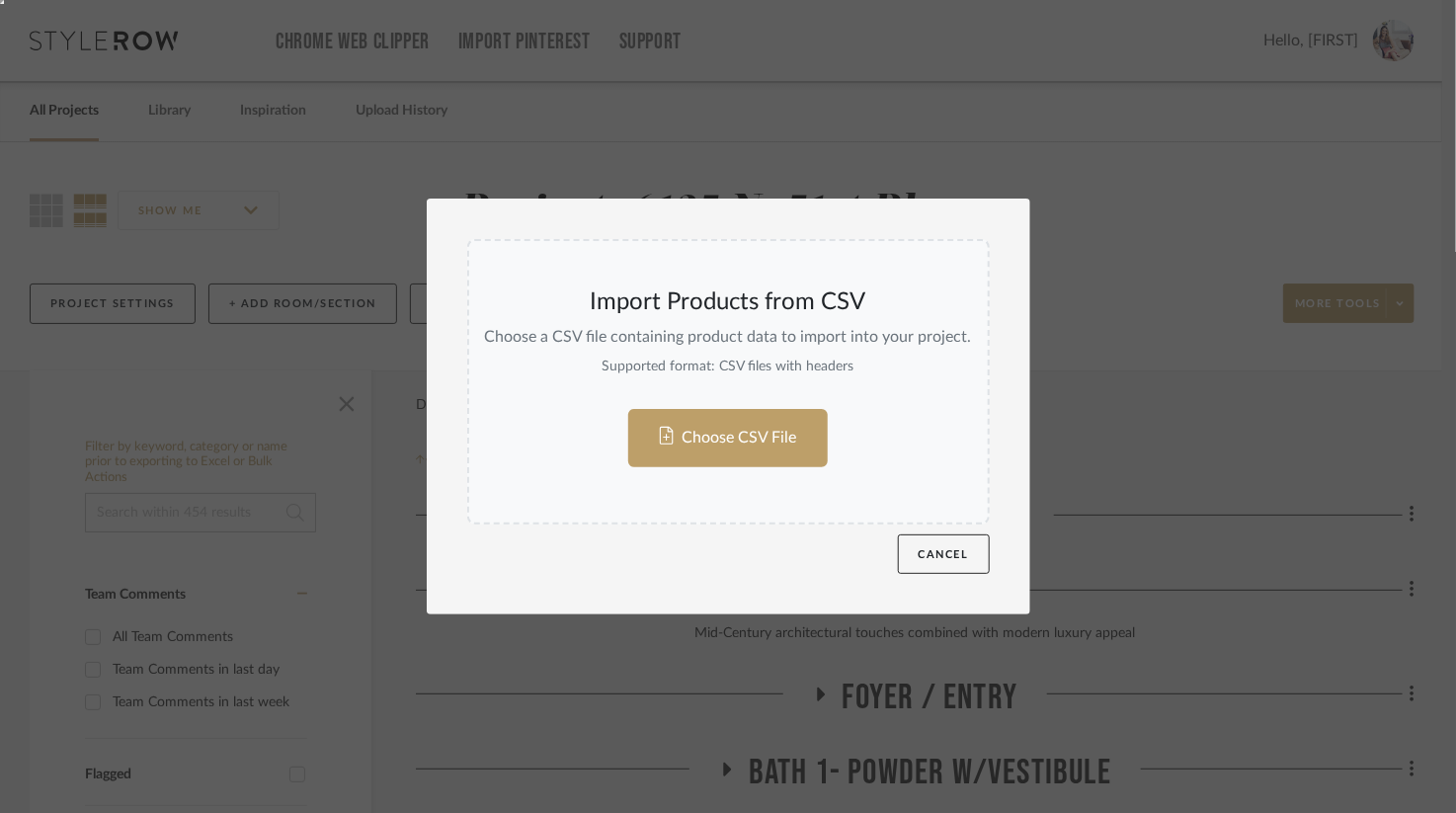 click on "Import Products from CSV Choose a CSV file containing product data to import into your project. Supported format: CSV files with headers Choose CSV File  Cancel" at bounding box center [728, 406] 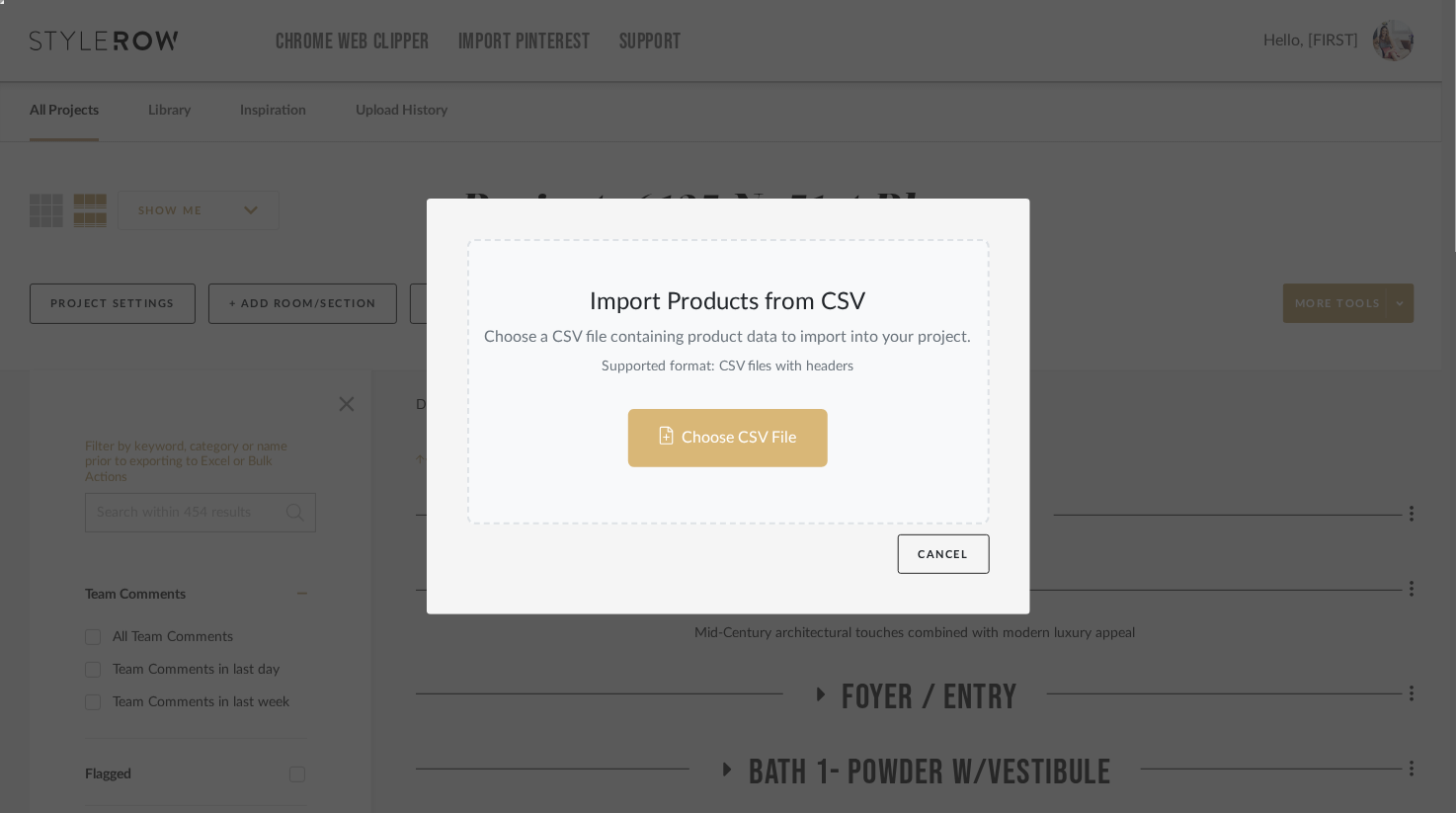 click on "Choose CSV File" at bounding box center (728, 381) 